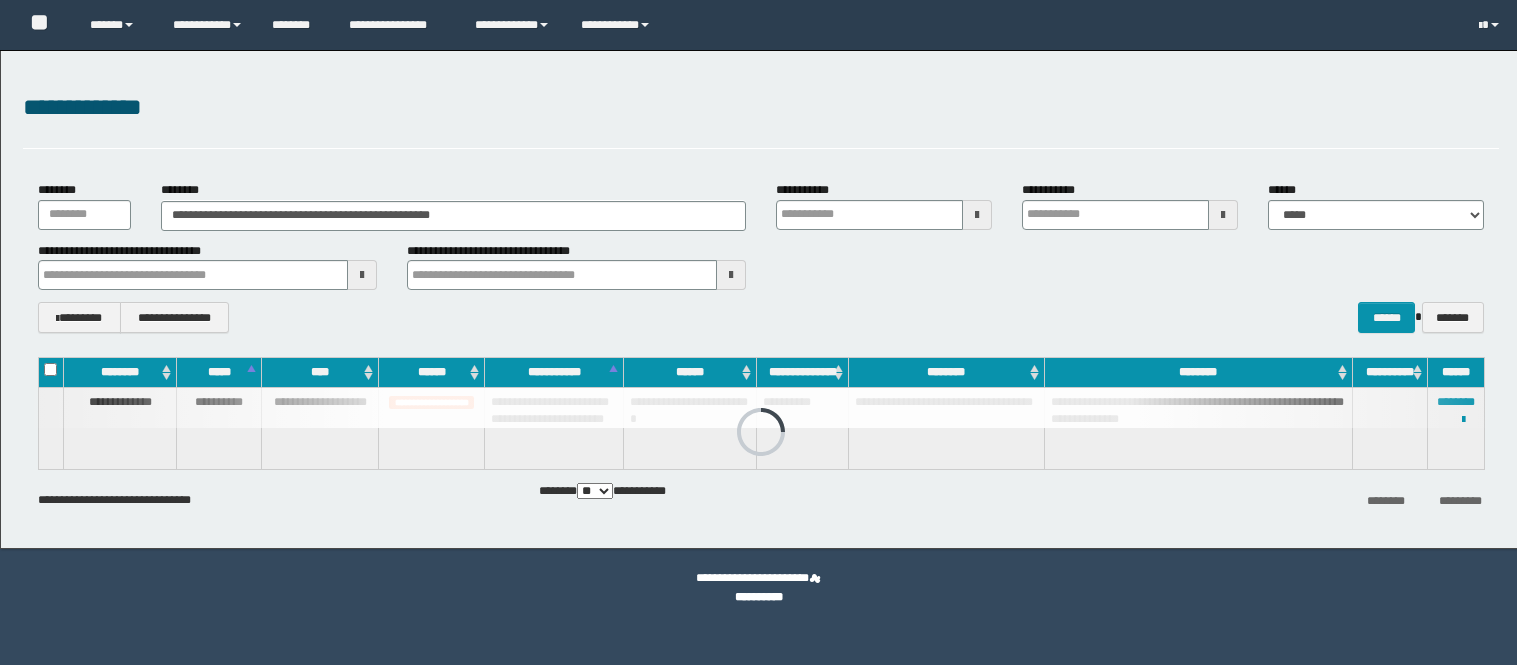 scroll, scrollTop: 0, scrollLeft: 0, axis: both 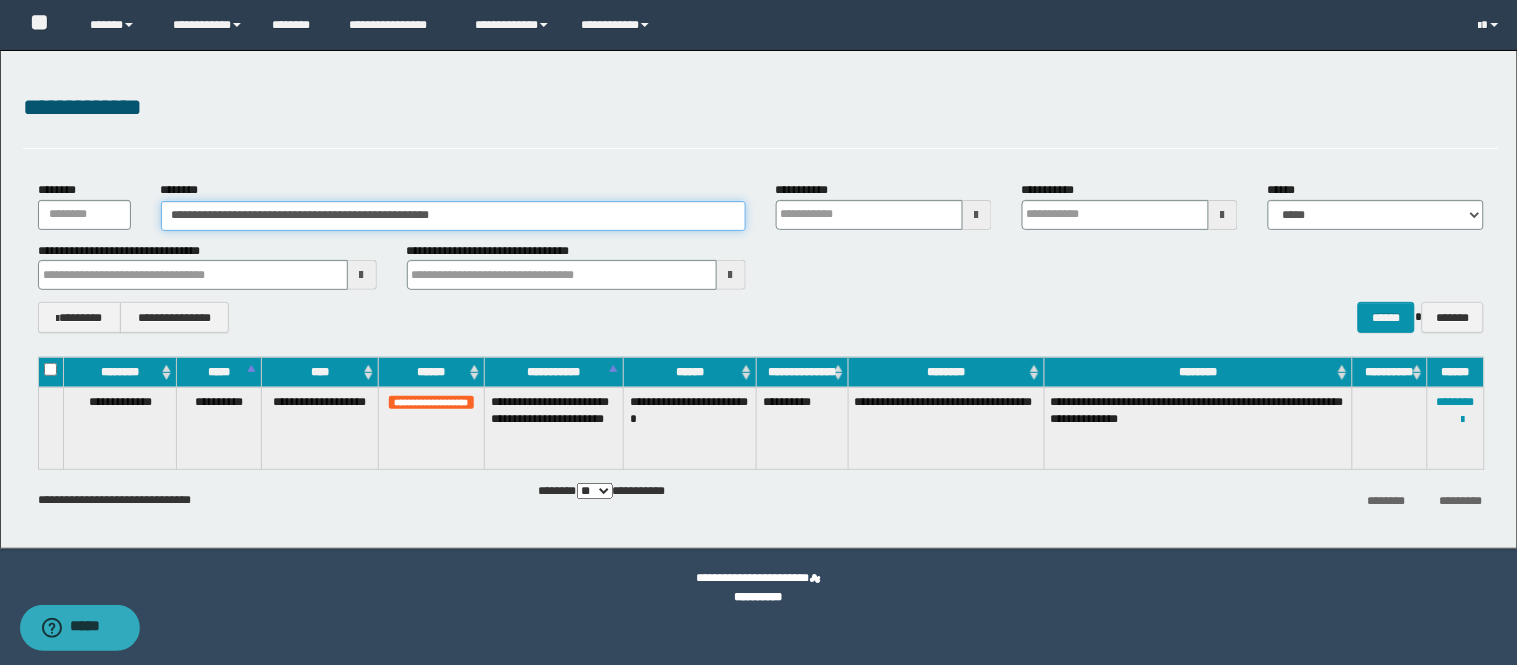 drag, startPoint x: 473, startPoint y: 224, endPoint x: 71, endPoint y: 222, distance: 402.00497 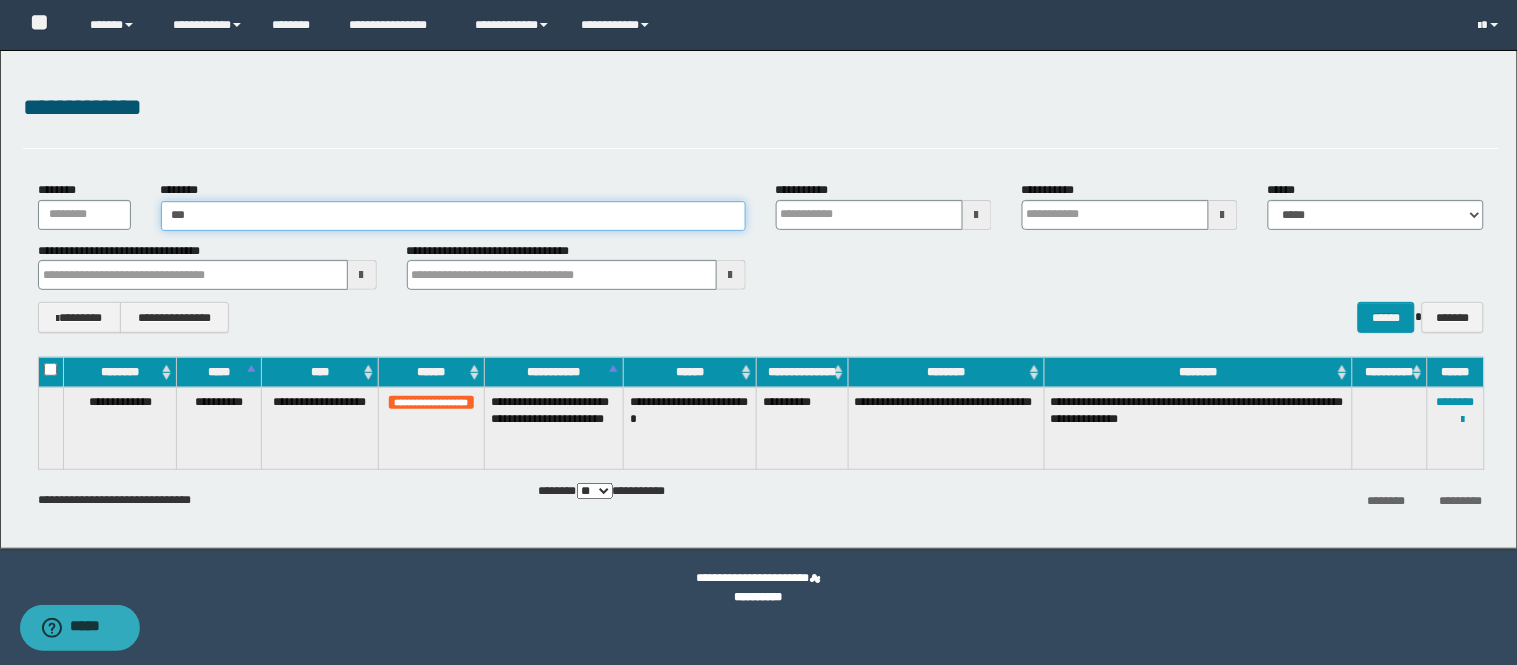 type on "****" 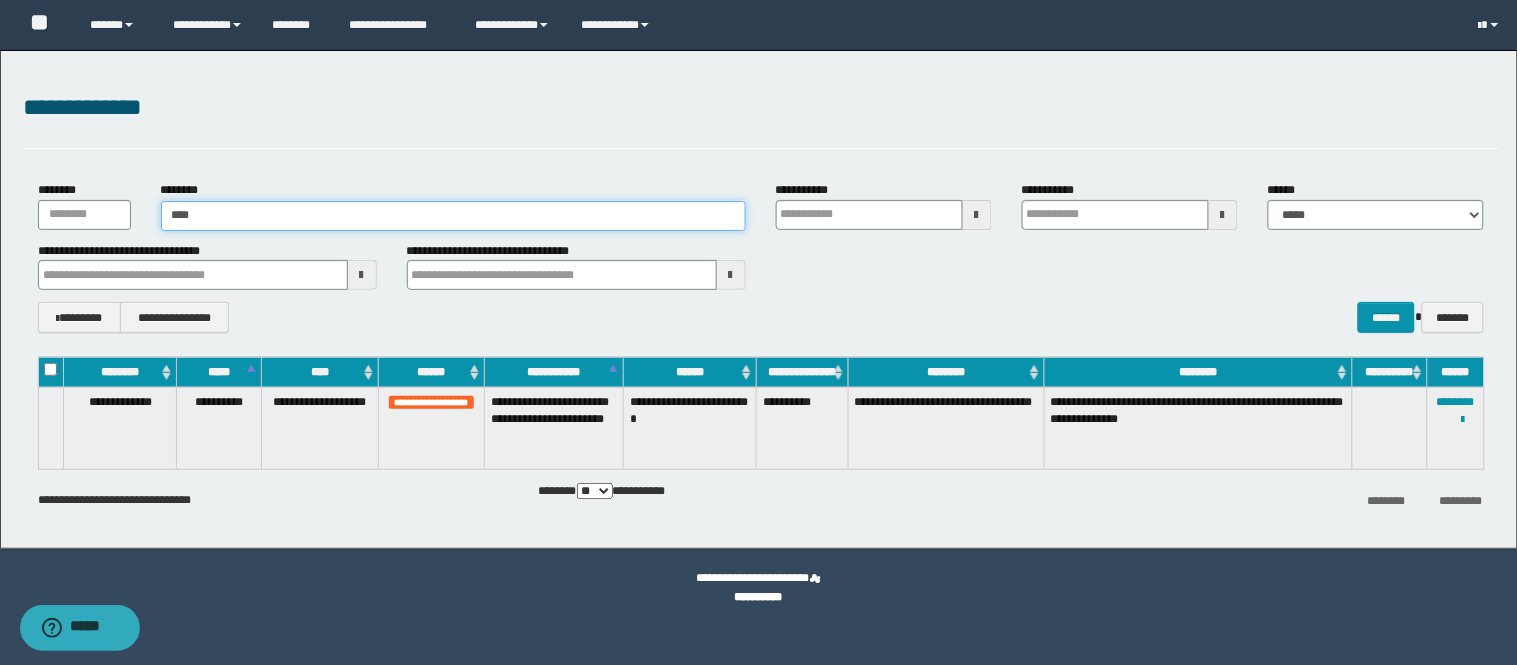 type on "****" 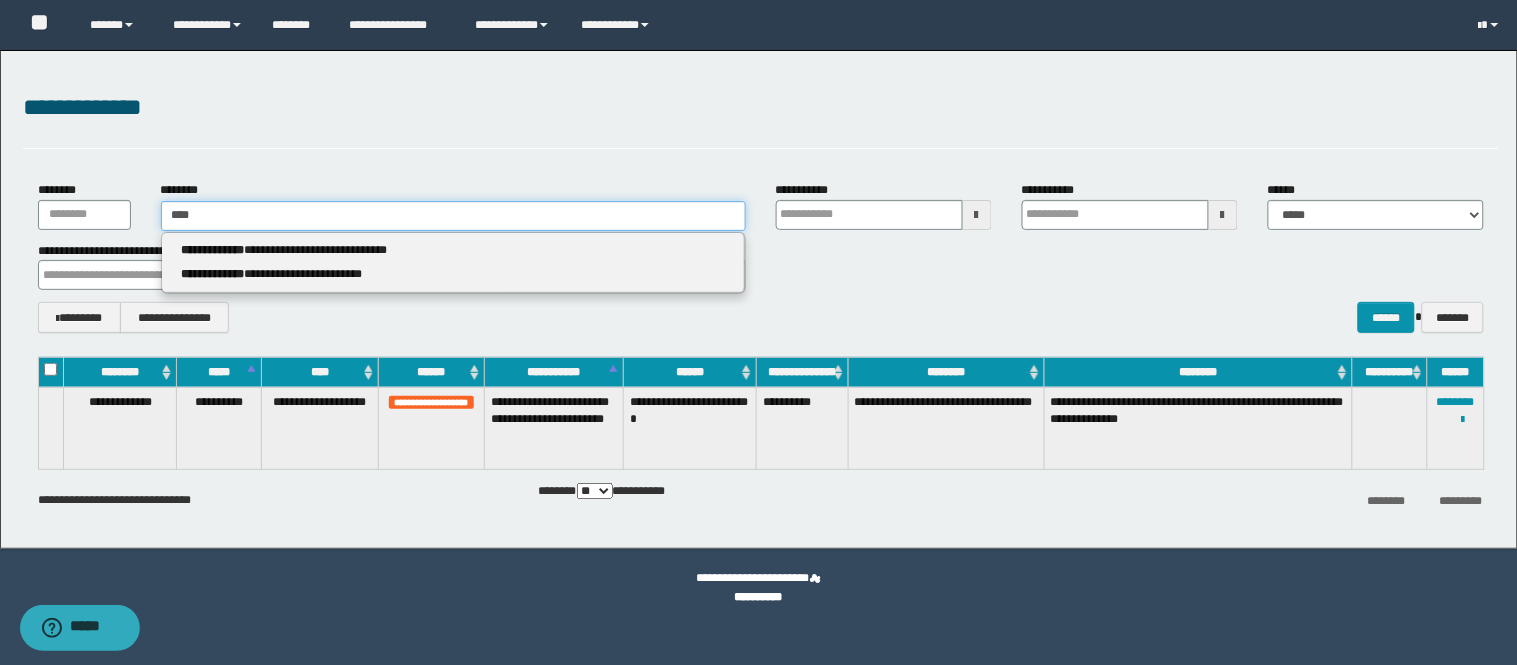 type 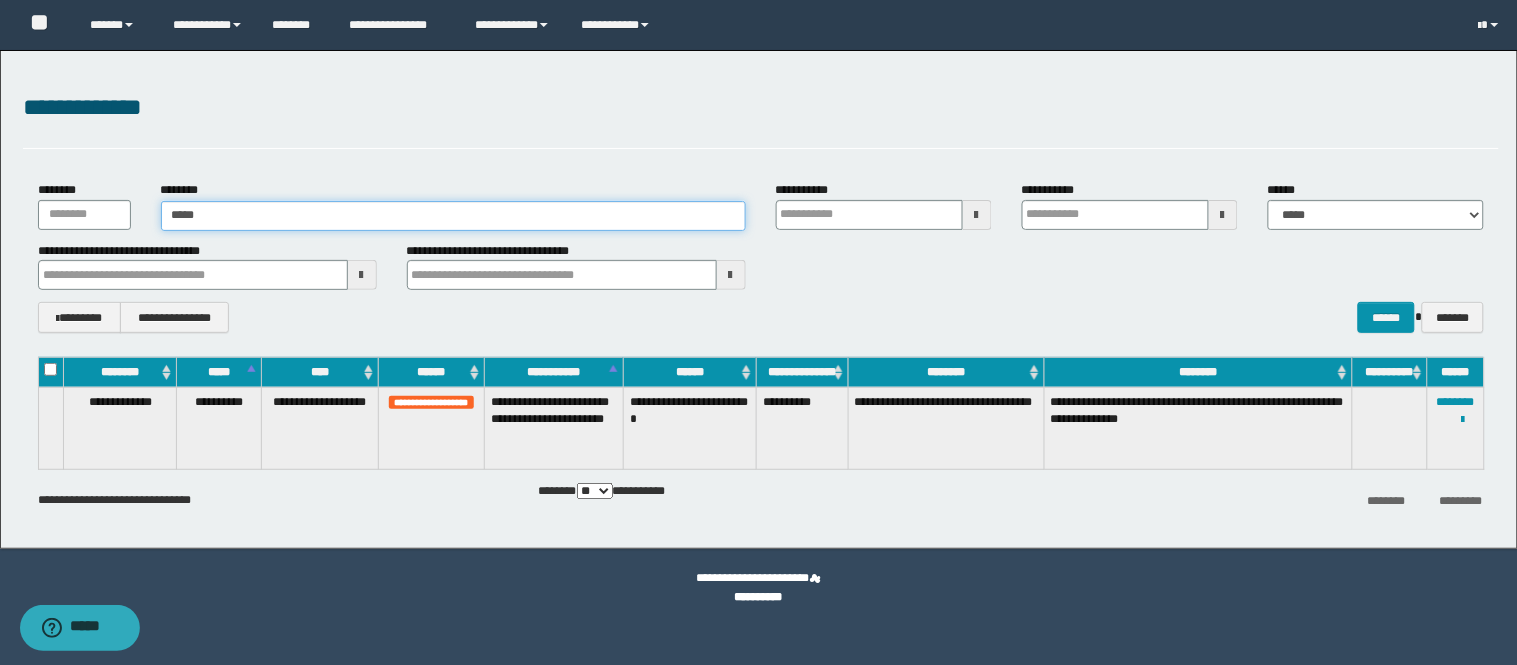 type on "******" 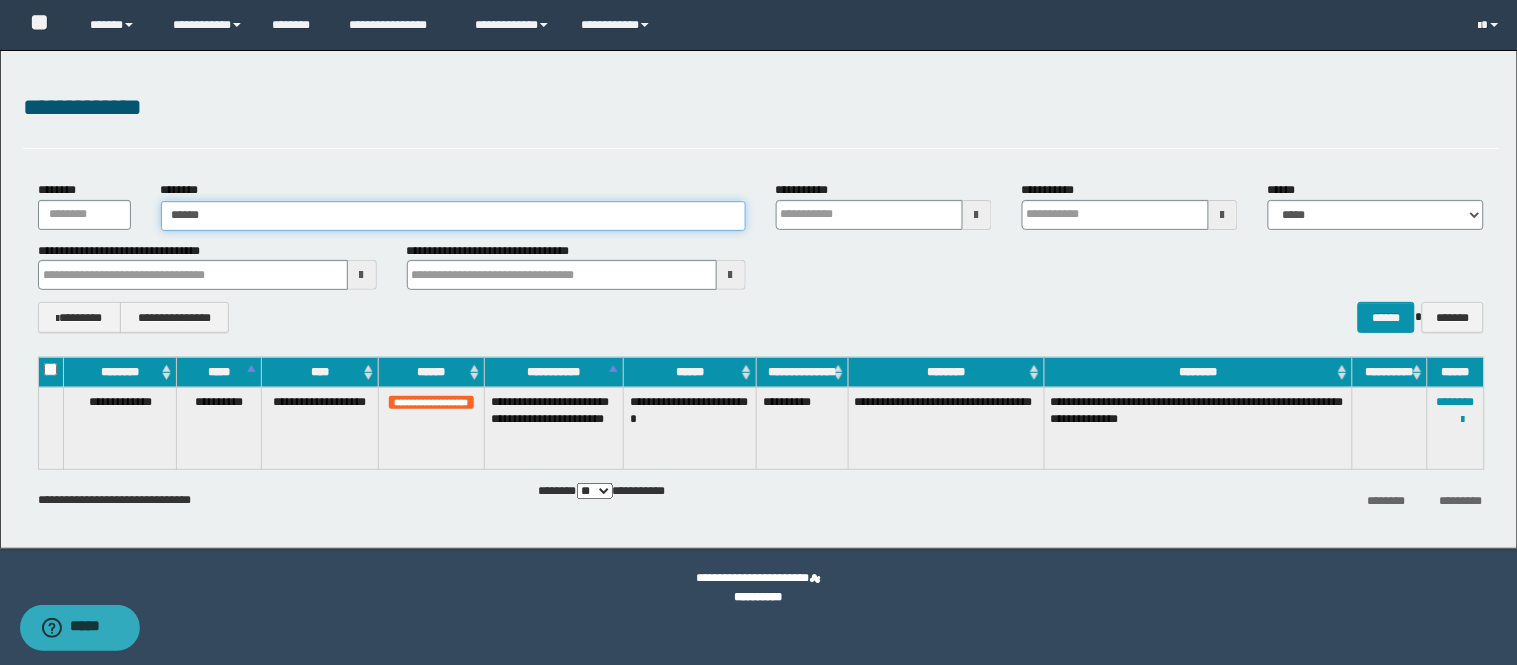 type on "******" 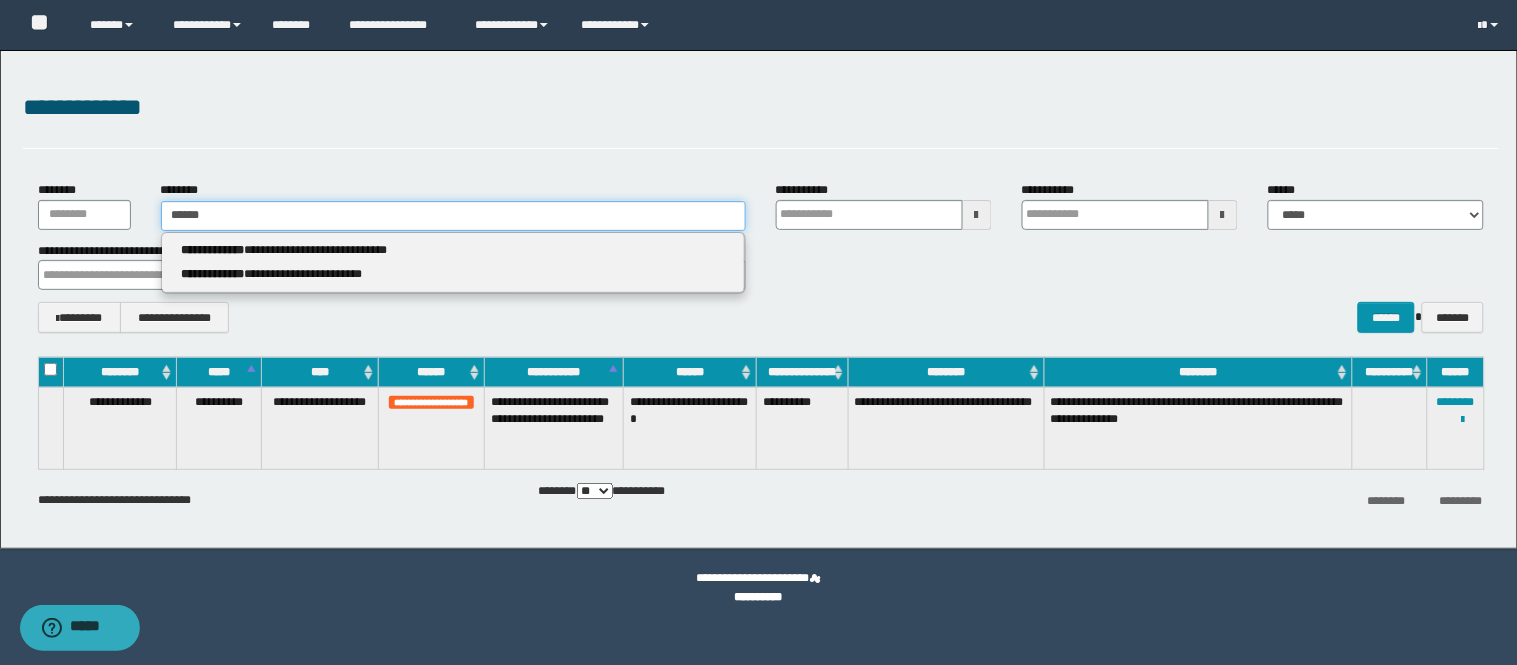 type on "******" 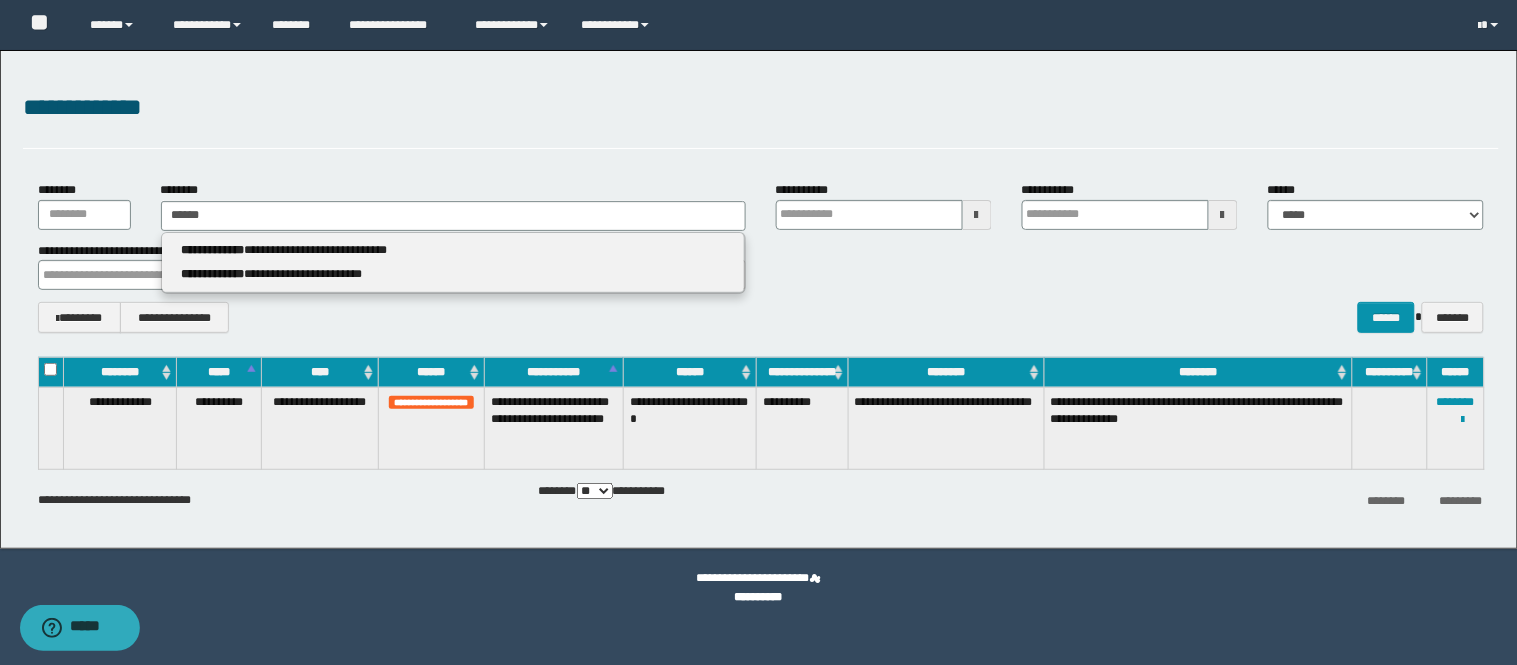 click on "**********" at bounding box center [453, 263] 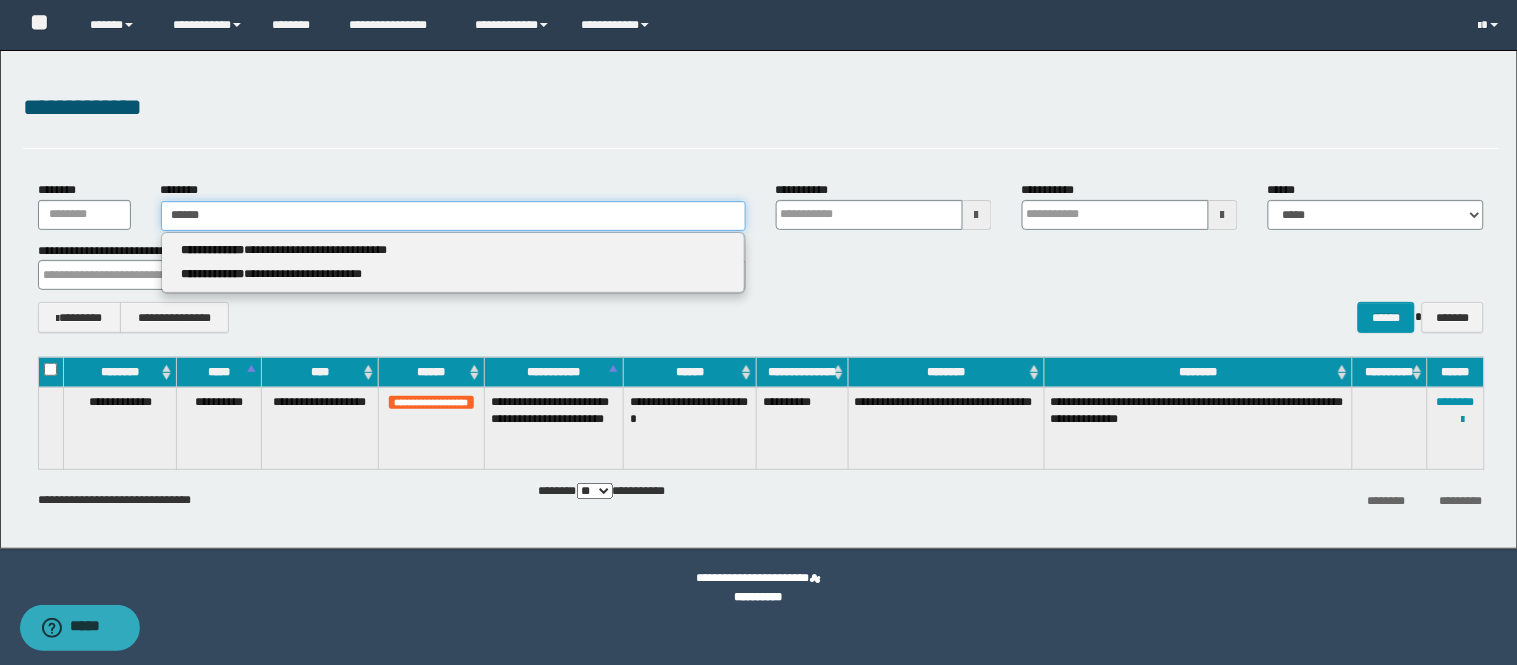 type 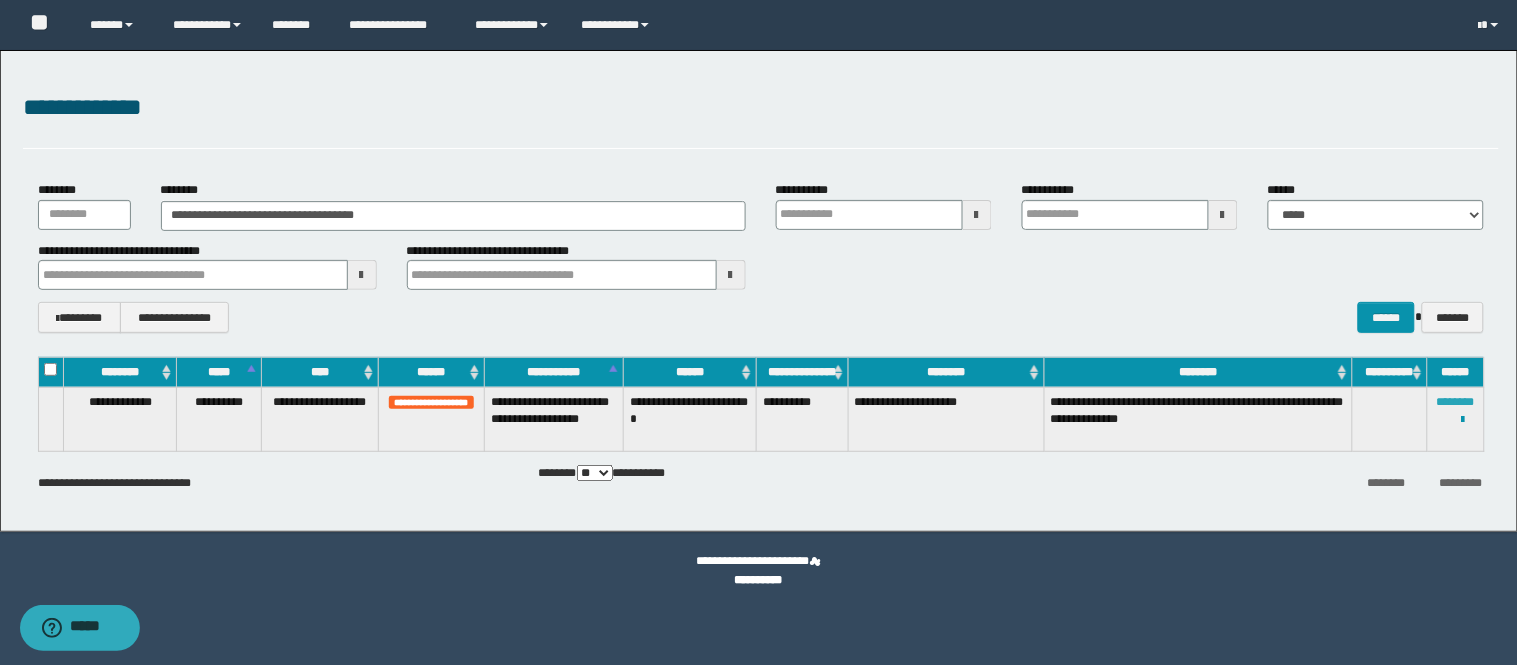 click on "********" at bounding box center [1456, 402] 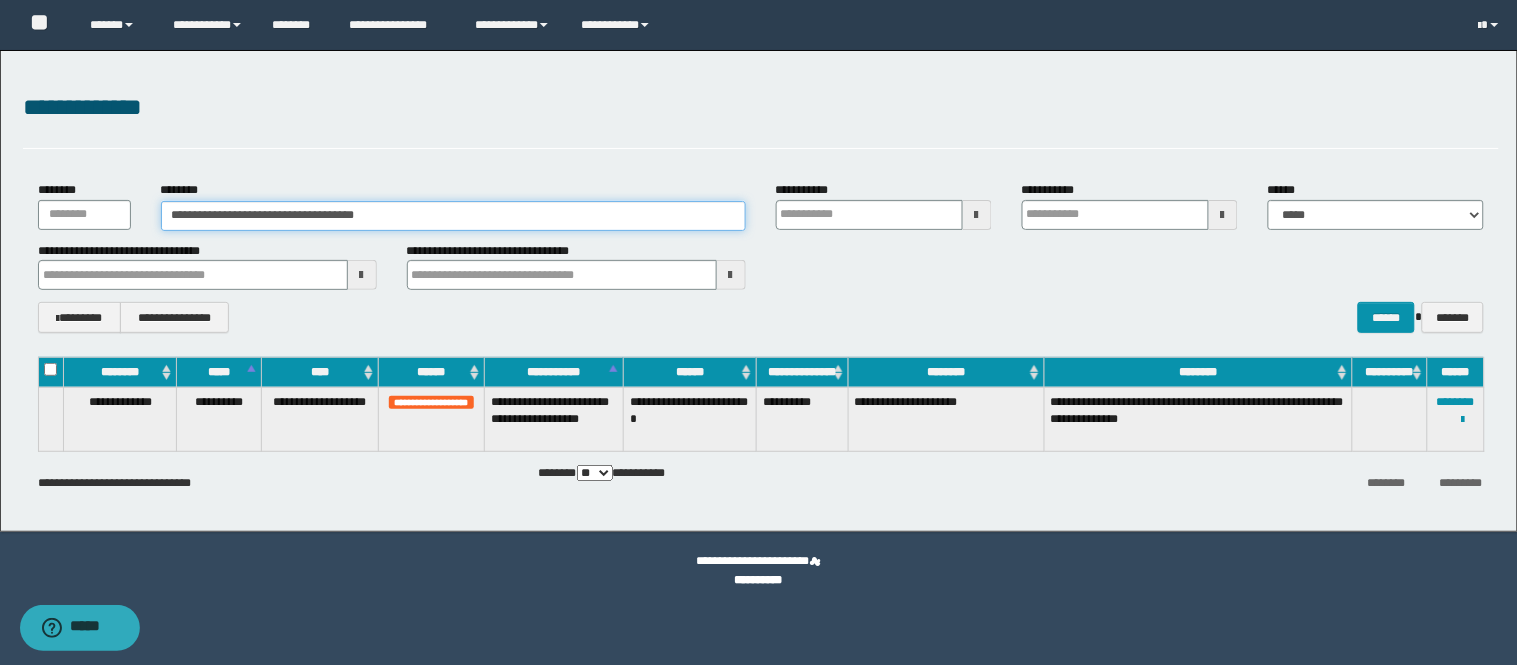 drag, startPoint x: 485, startPoint y: 213, endPoint x: 0, endPoint y: 263, distance: 487.5705 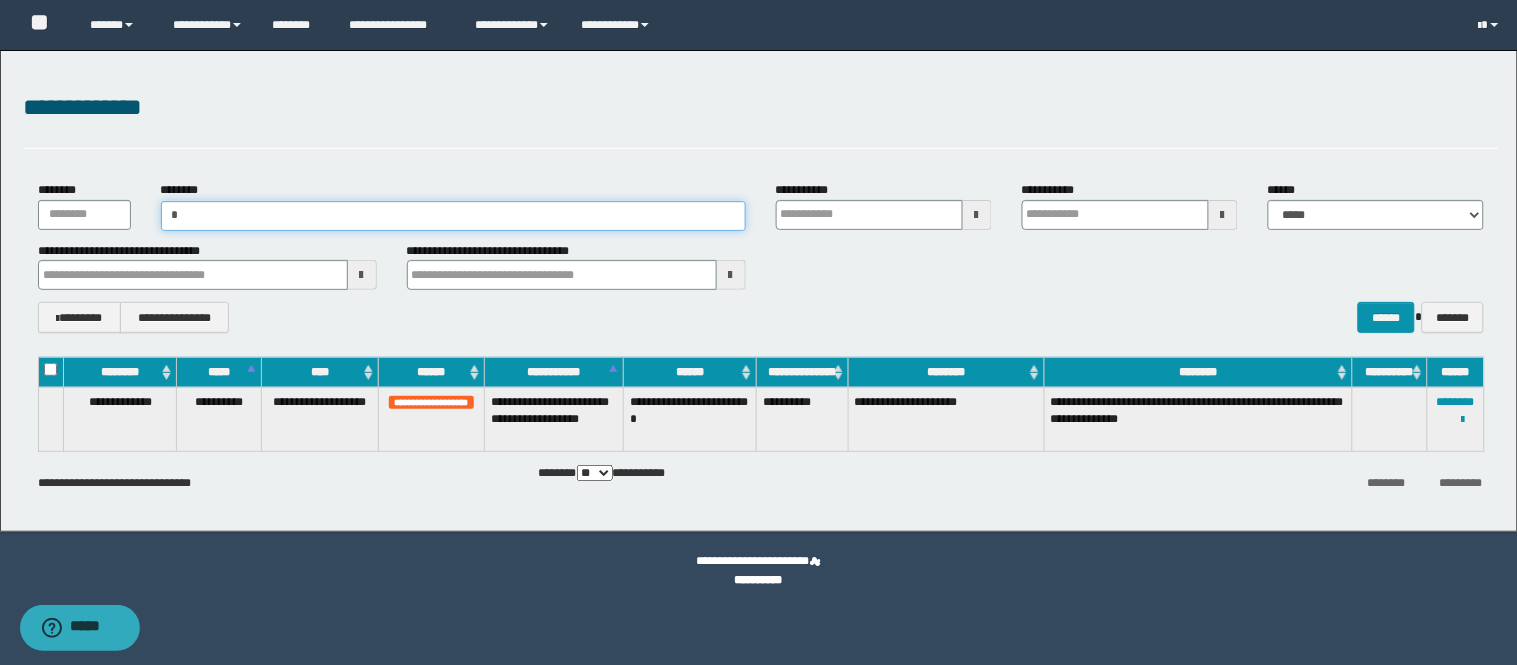 type on "**" 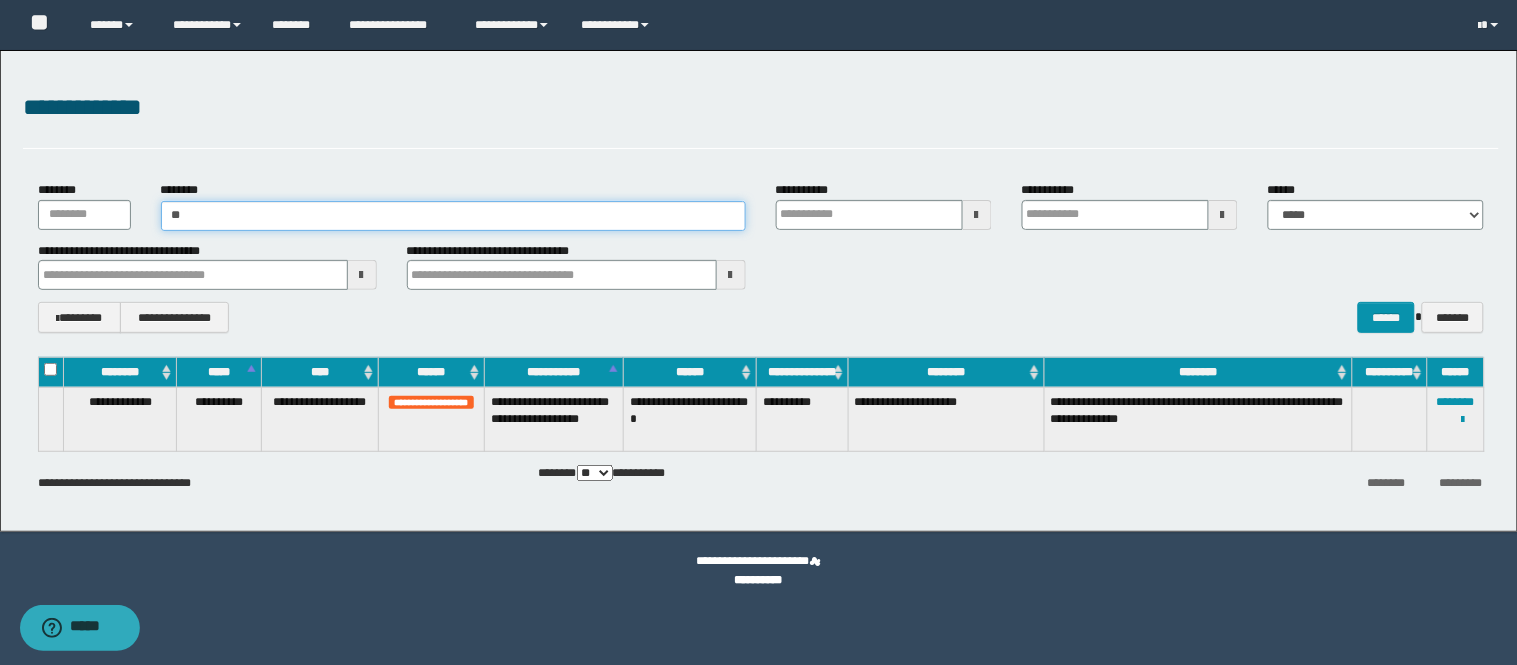 type on "**" 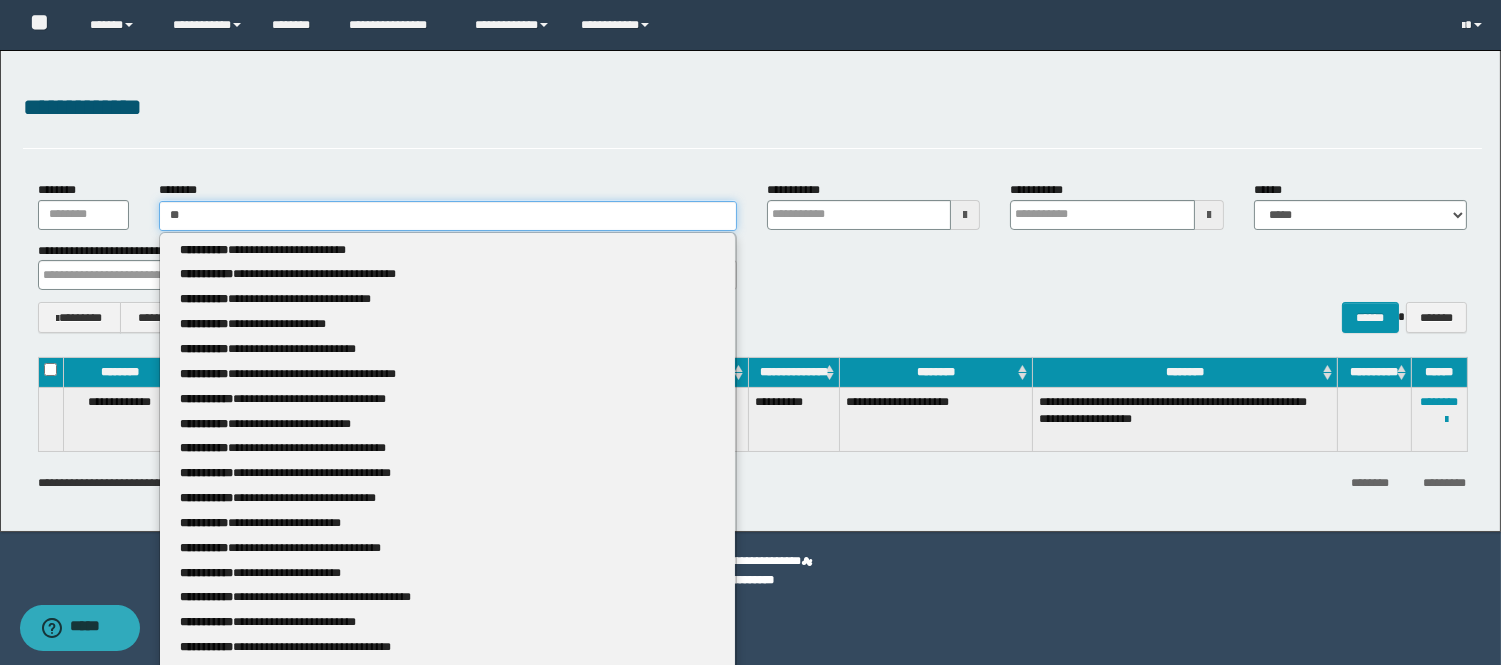 type 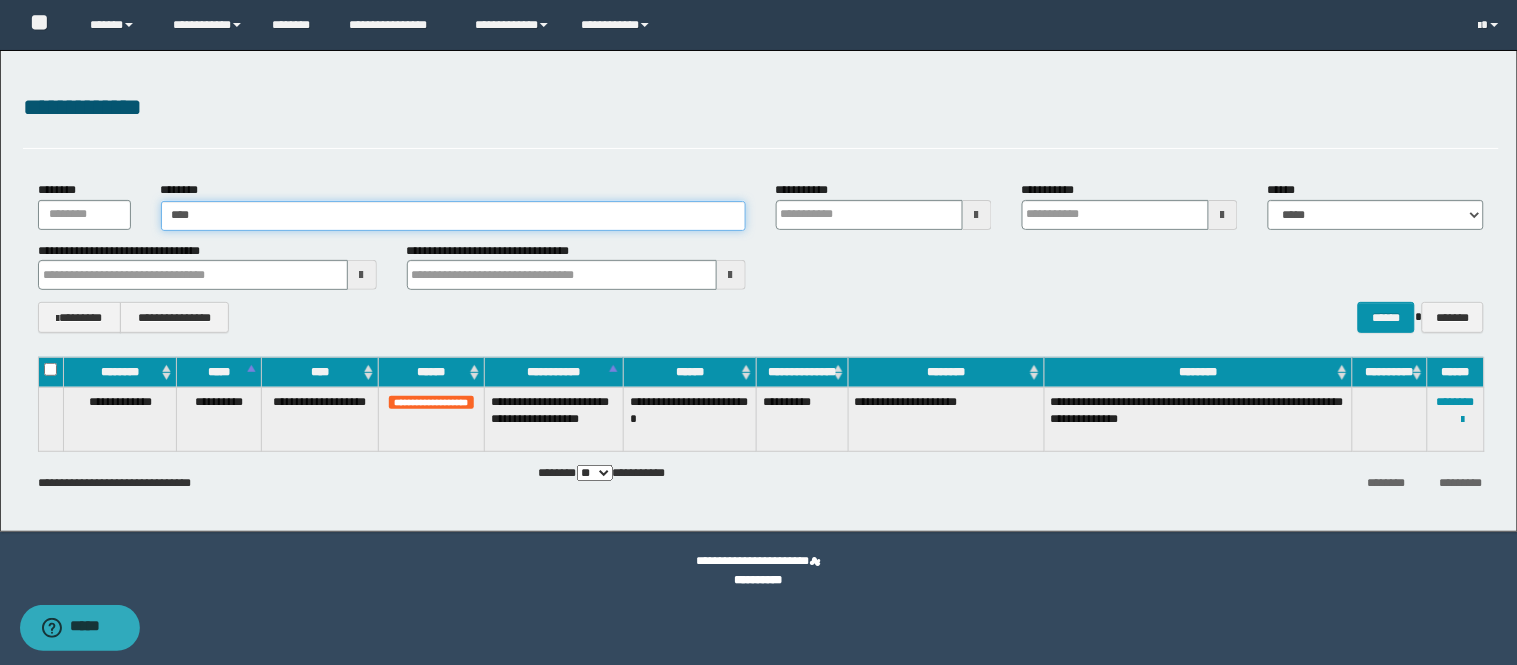 type on "*****" 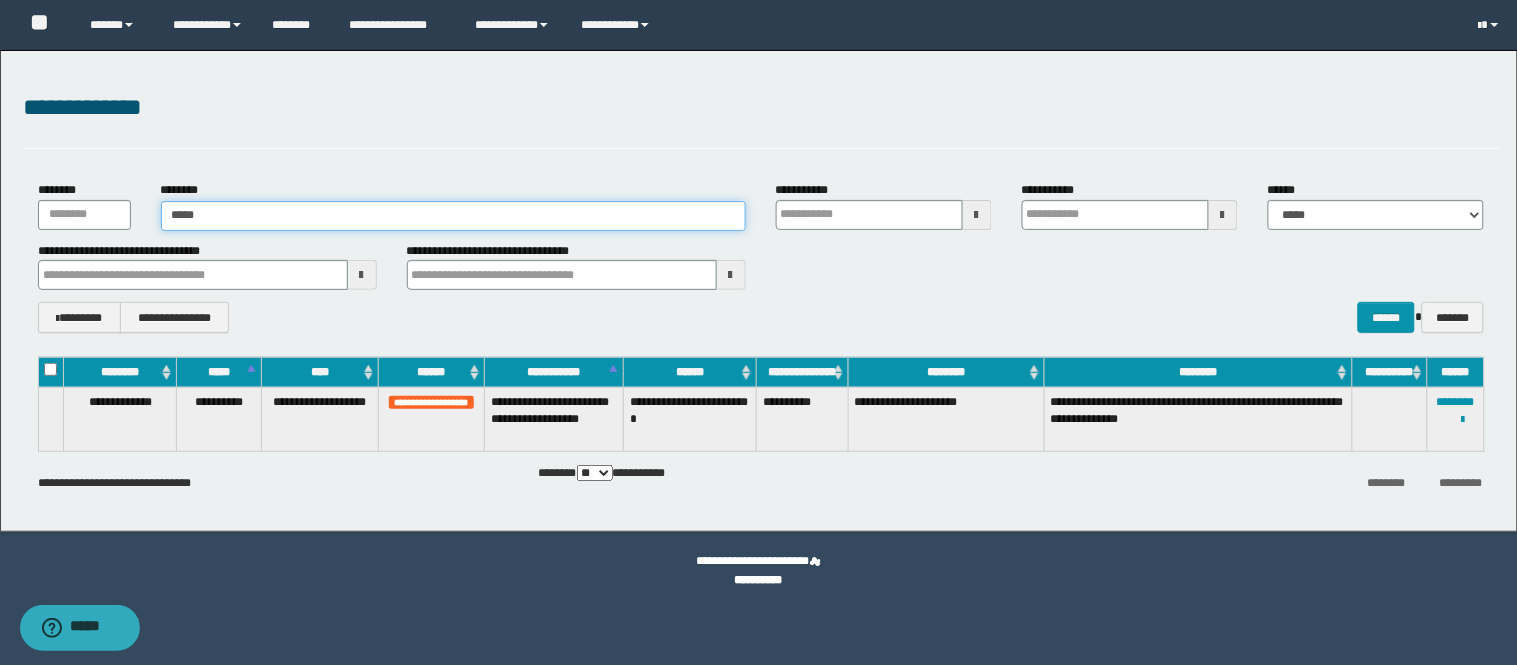 type on "*****" 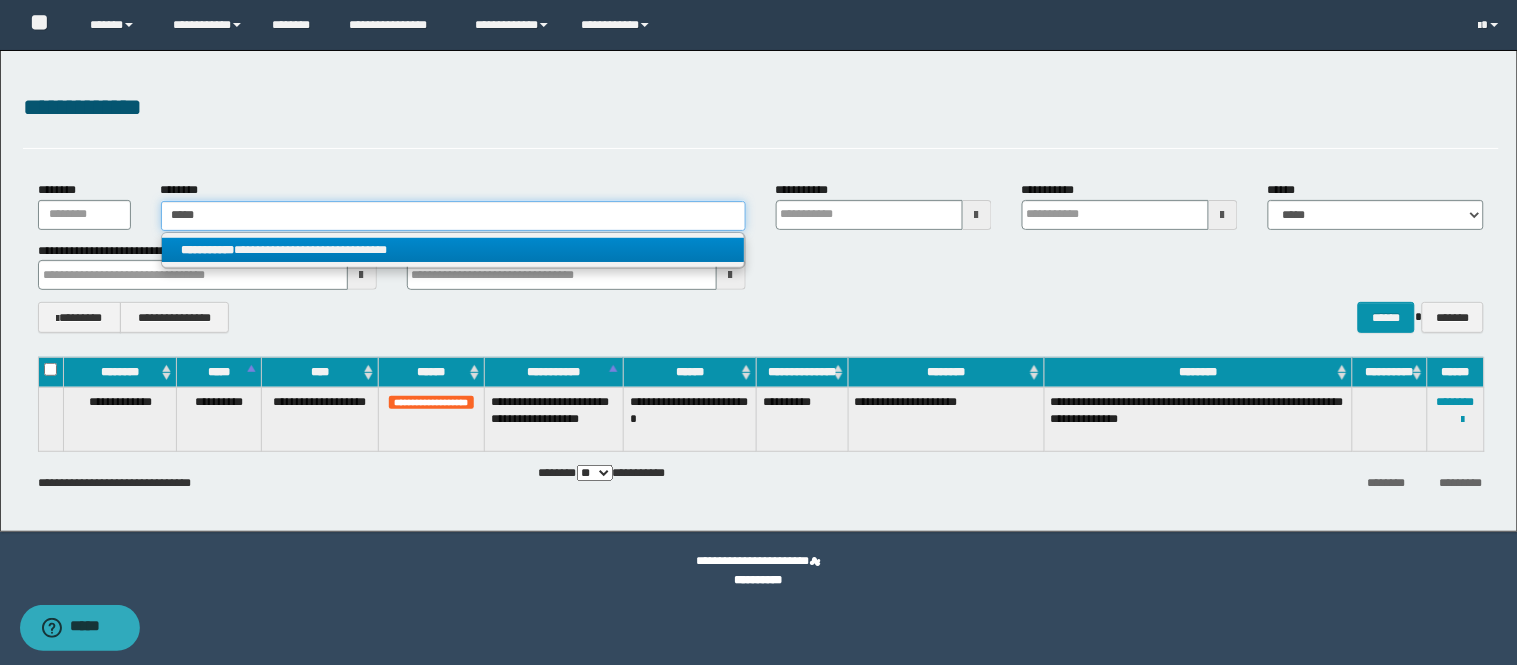 type on "*****" 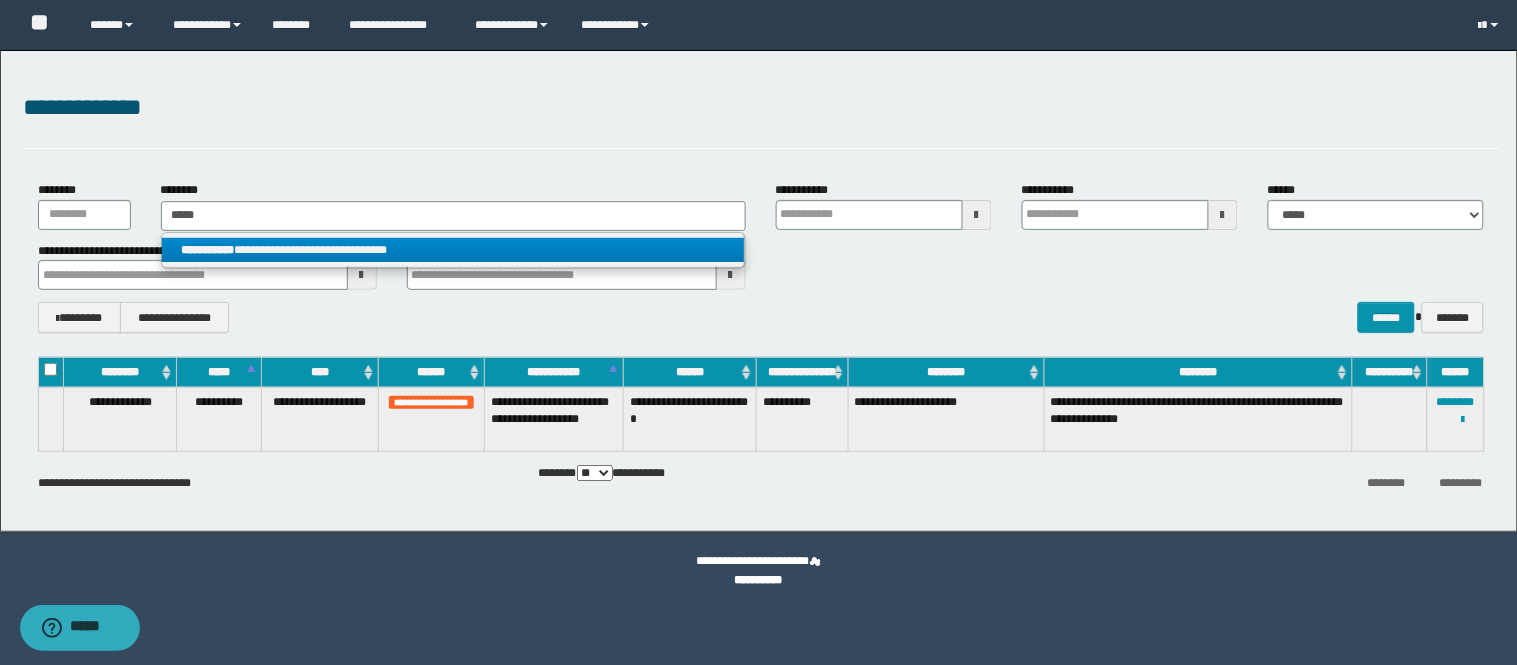 click on "**********" at bounding box center (453, 250) 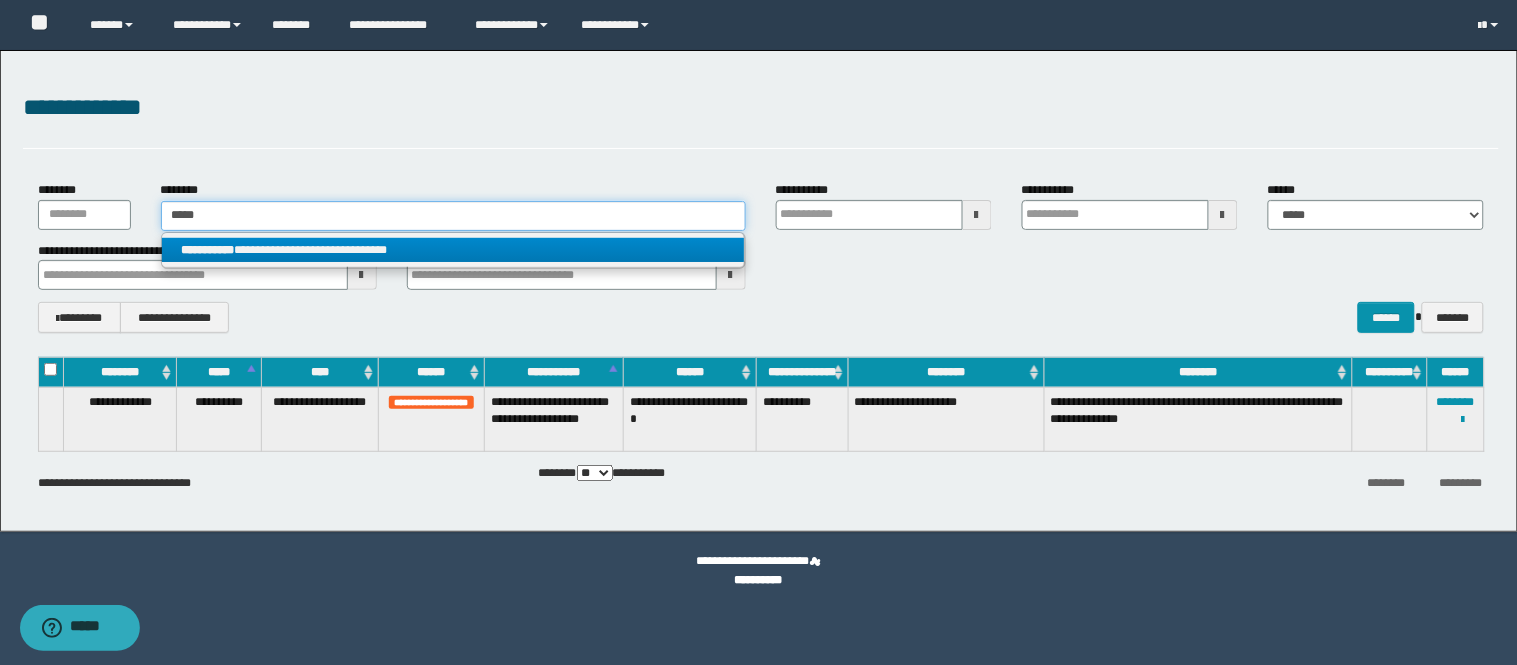 type 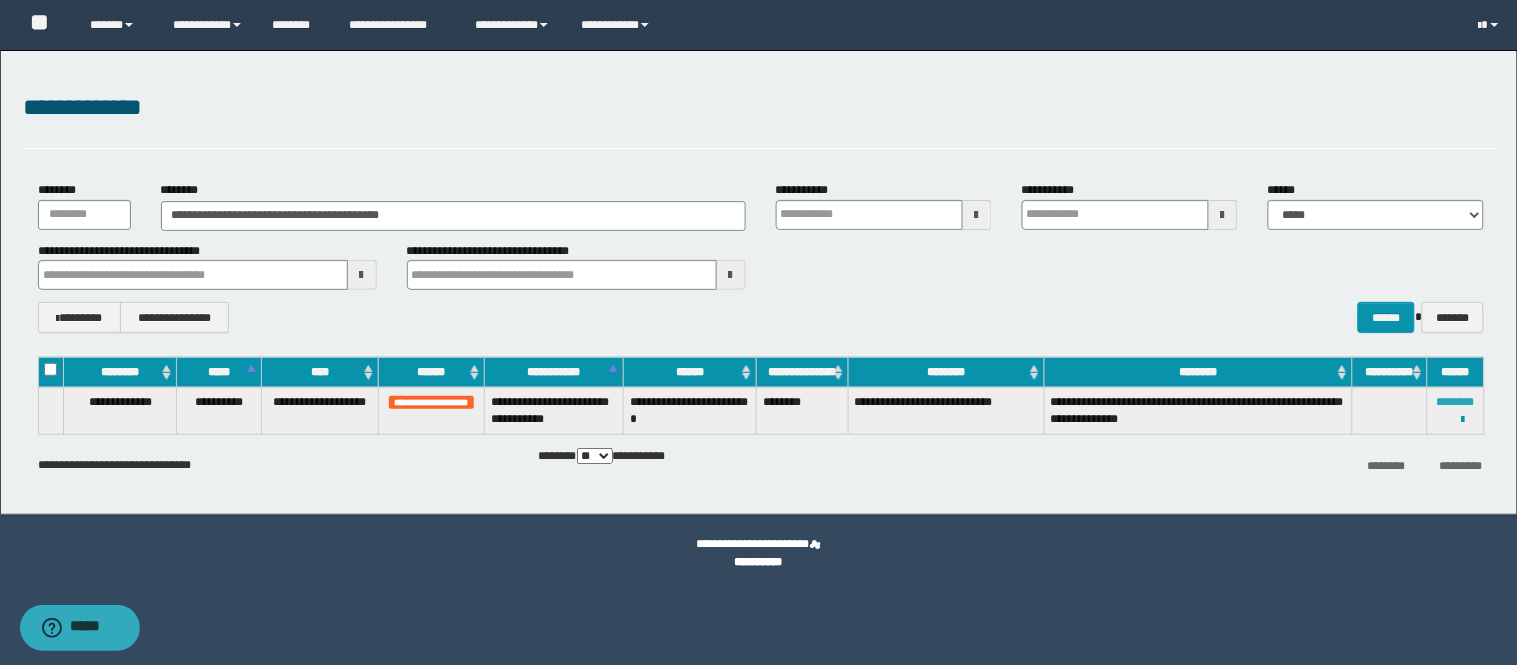 click on "********" at bounding box center [1456, 402] 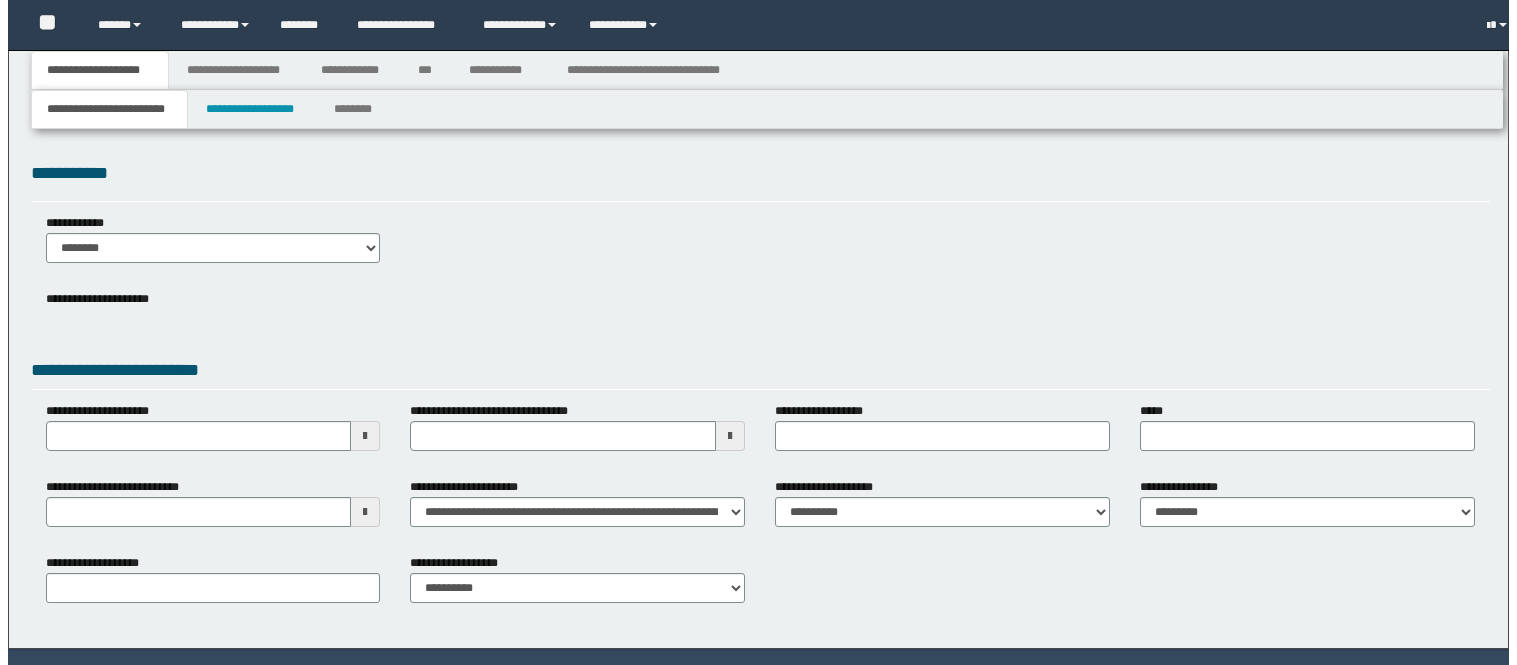 scroll, scrollTop: 0, scrollLeft: 0, axis: both 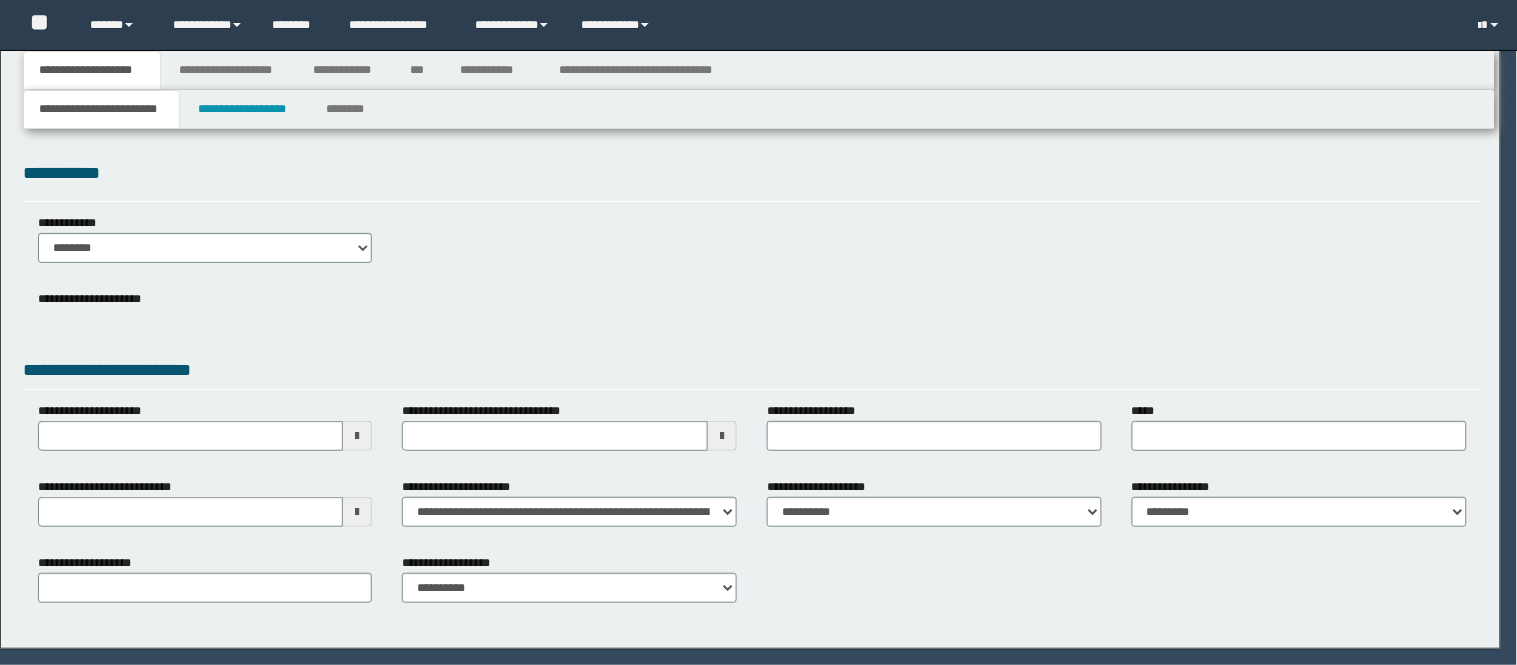 select on "**" 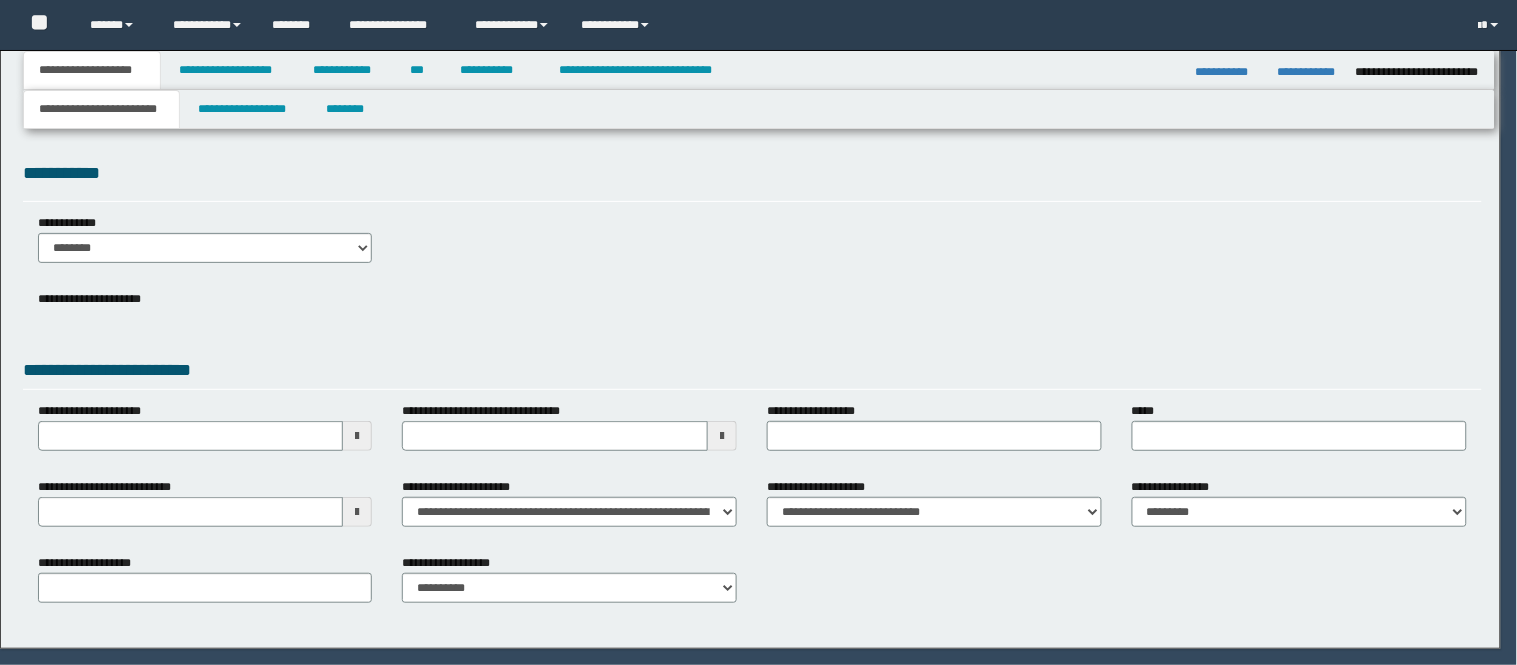 scroll, scrollTop: 0, scrollLeft: 0, axis: both 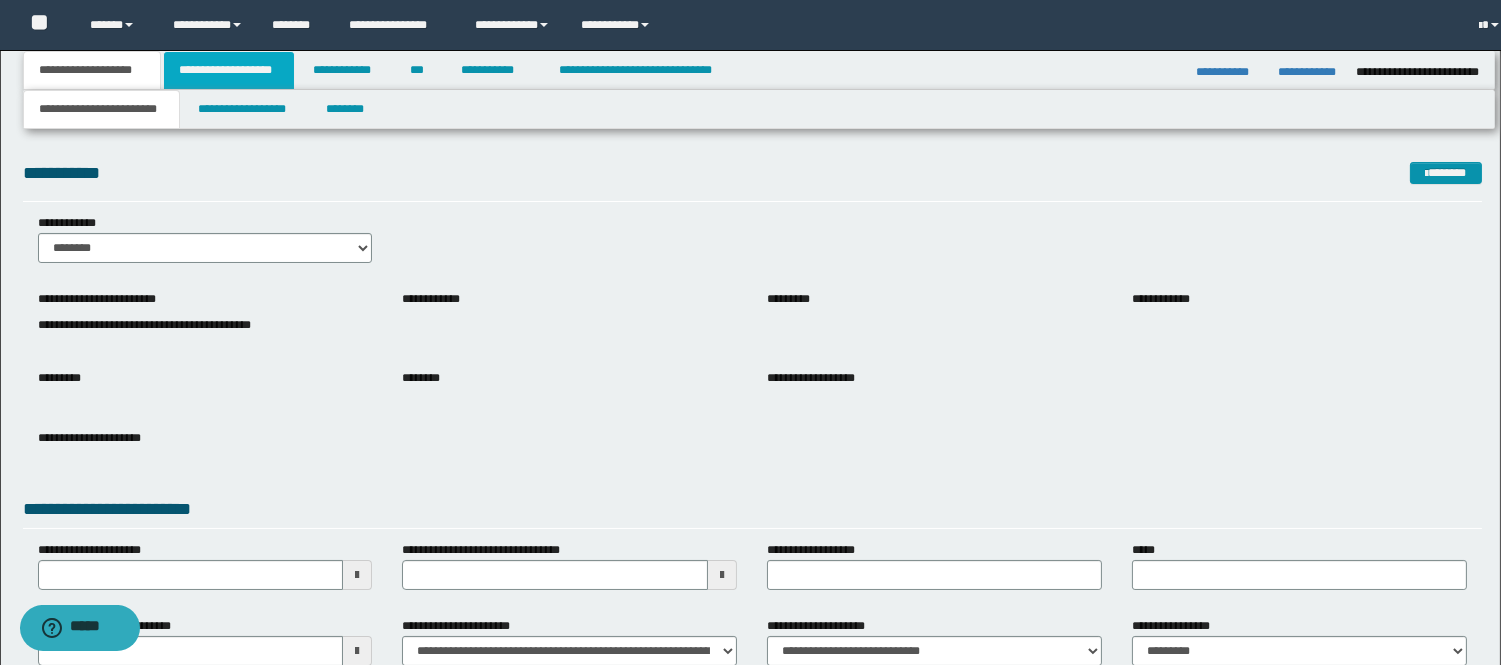 click on "**********" at bounding box center (229, 70) 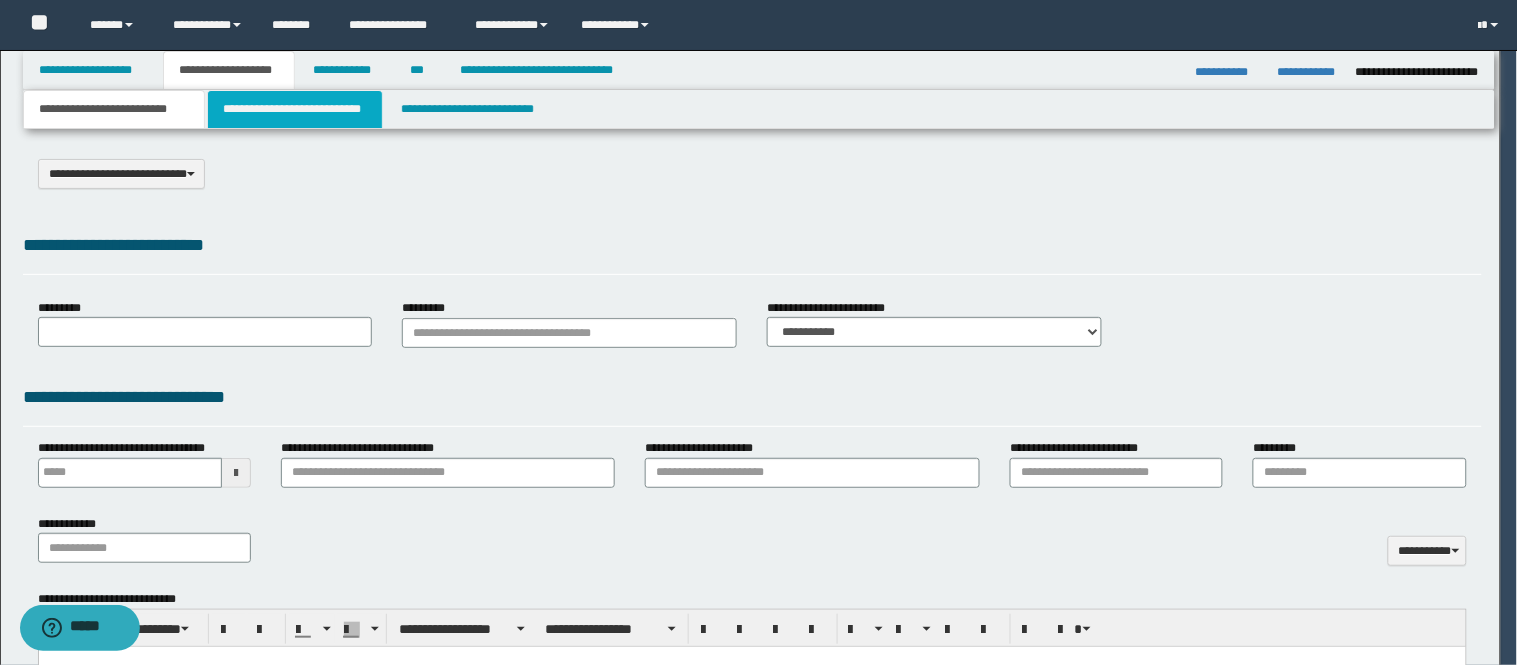 select on "*" 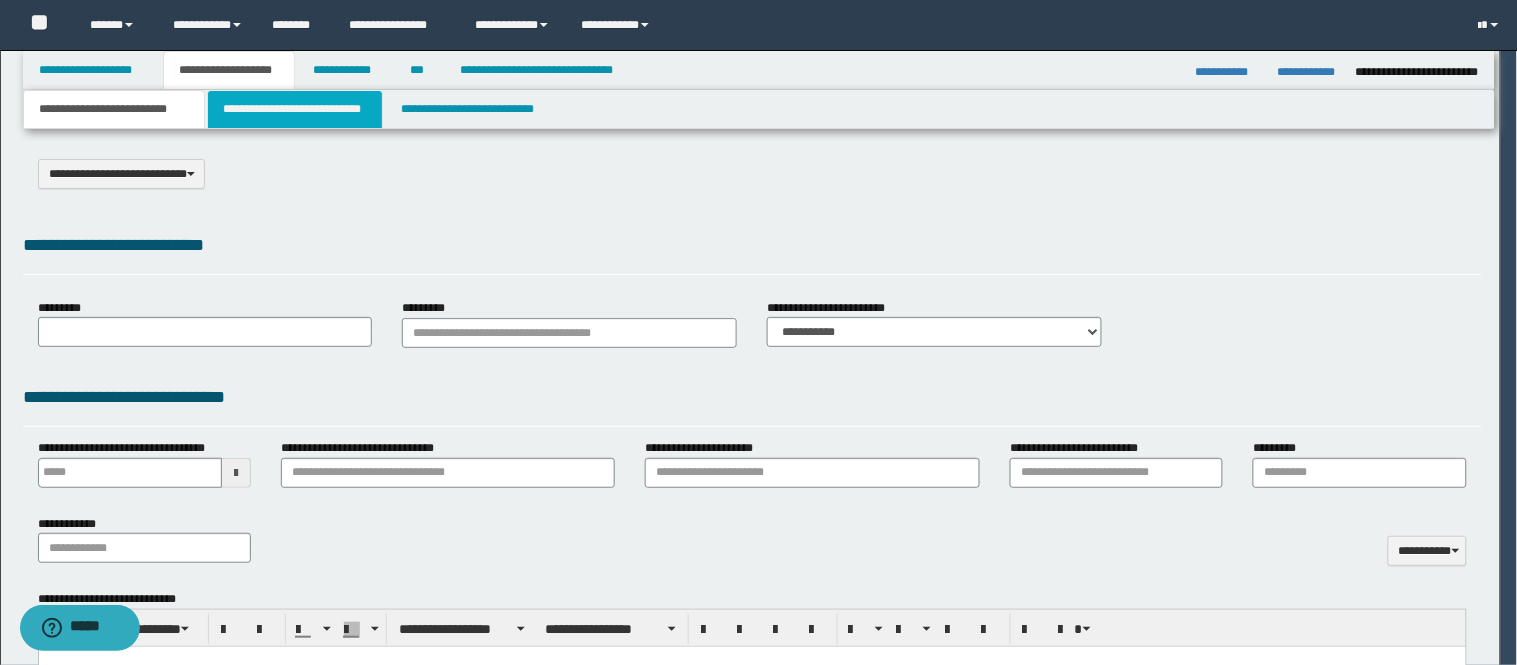 scroll, scrollTop: 0, scrollLeft: 0, axis: both 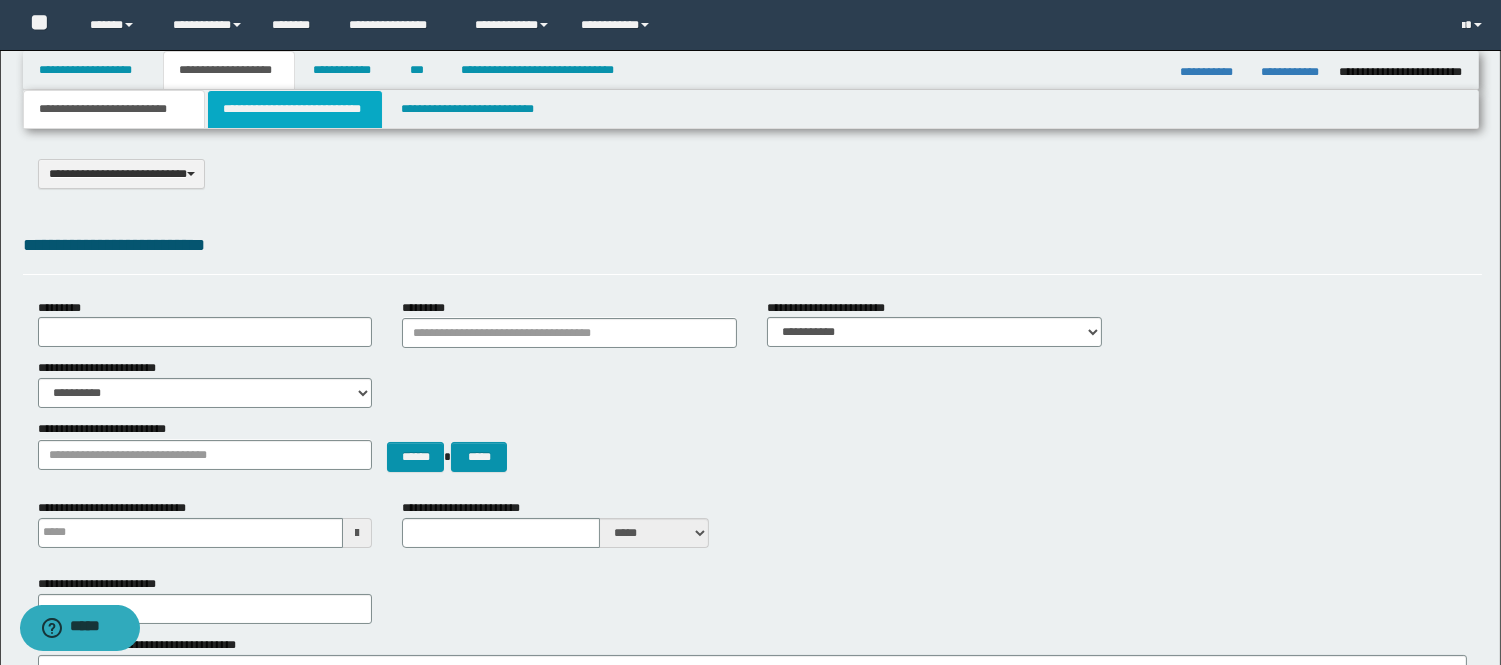 click on "**********" at bounding box center [295, 109] 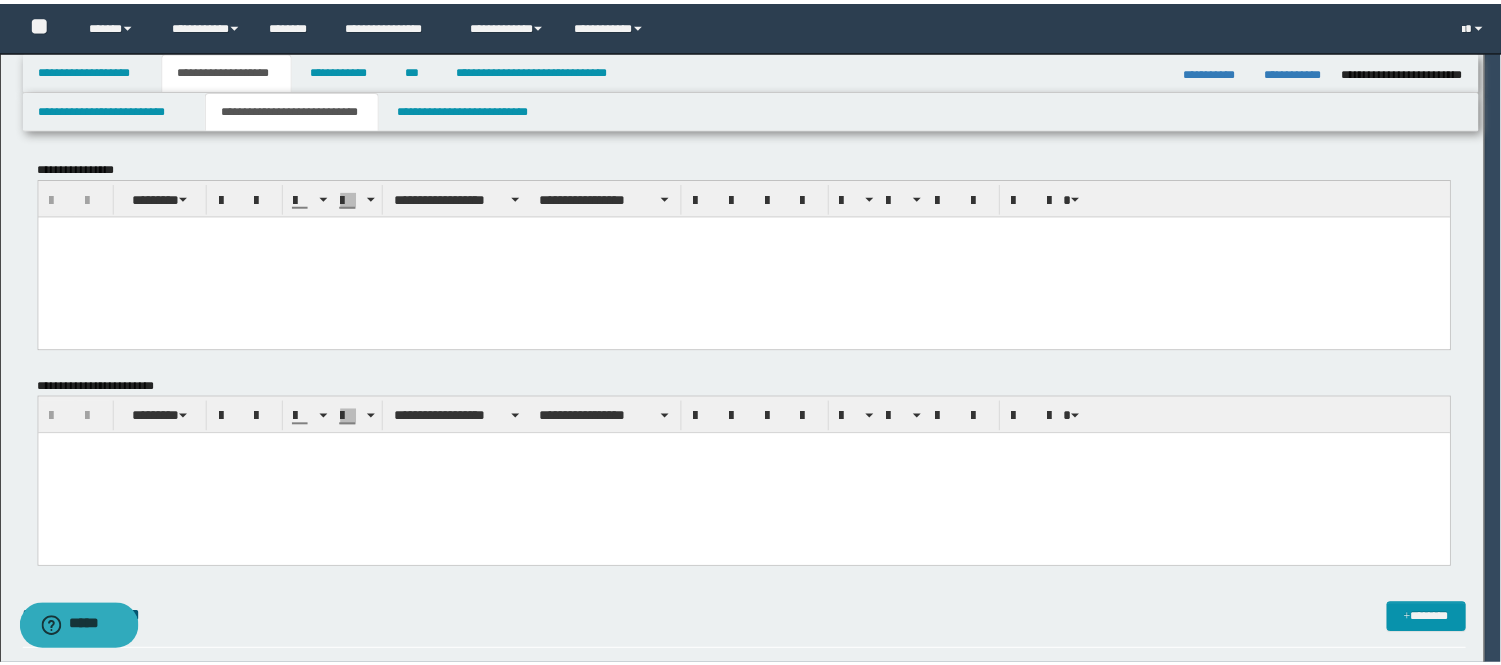 scroll, scrollTop: 0, scrollLeft: 0, axis: both 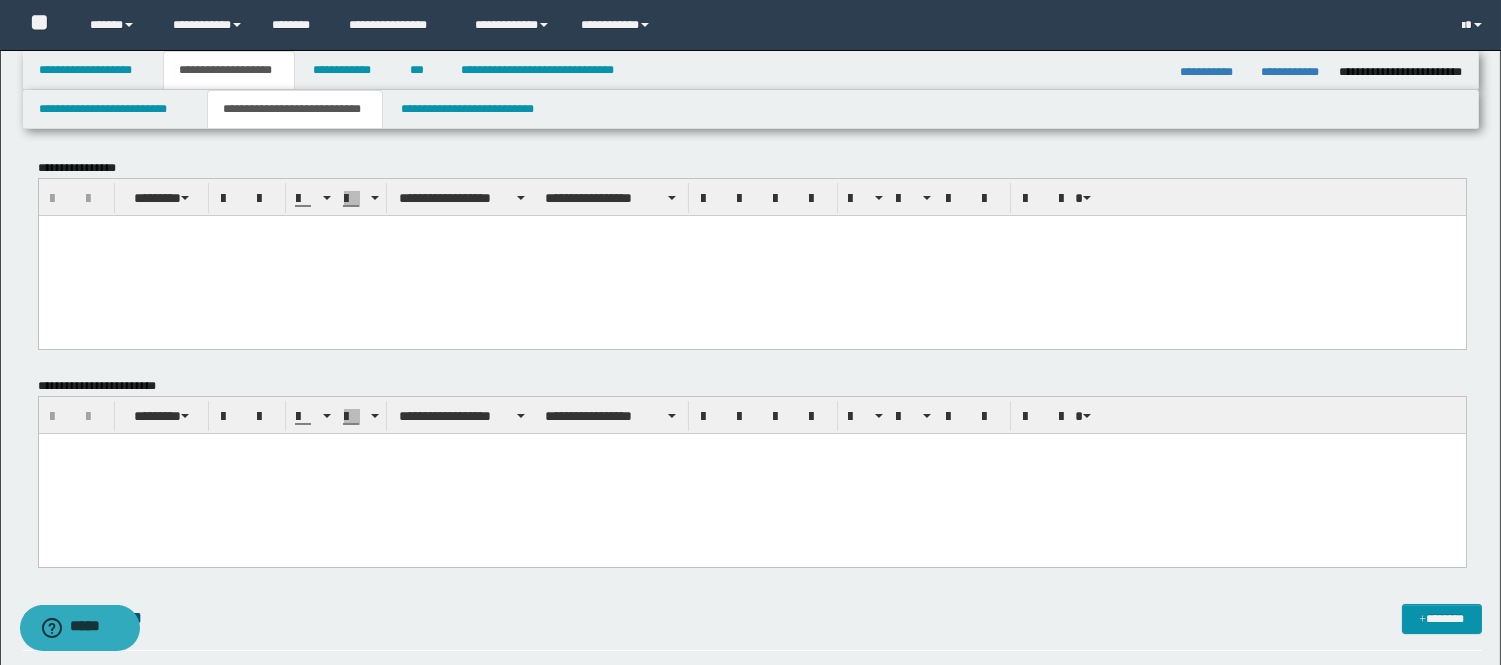 click at bounding box center [751, 474] 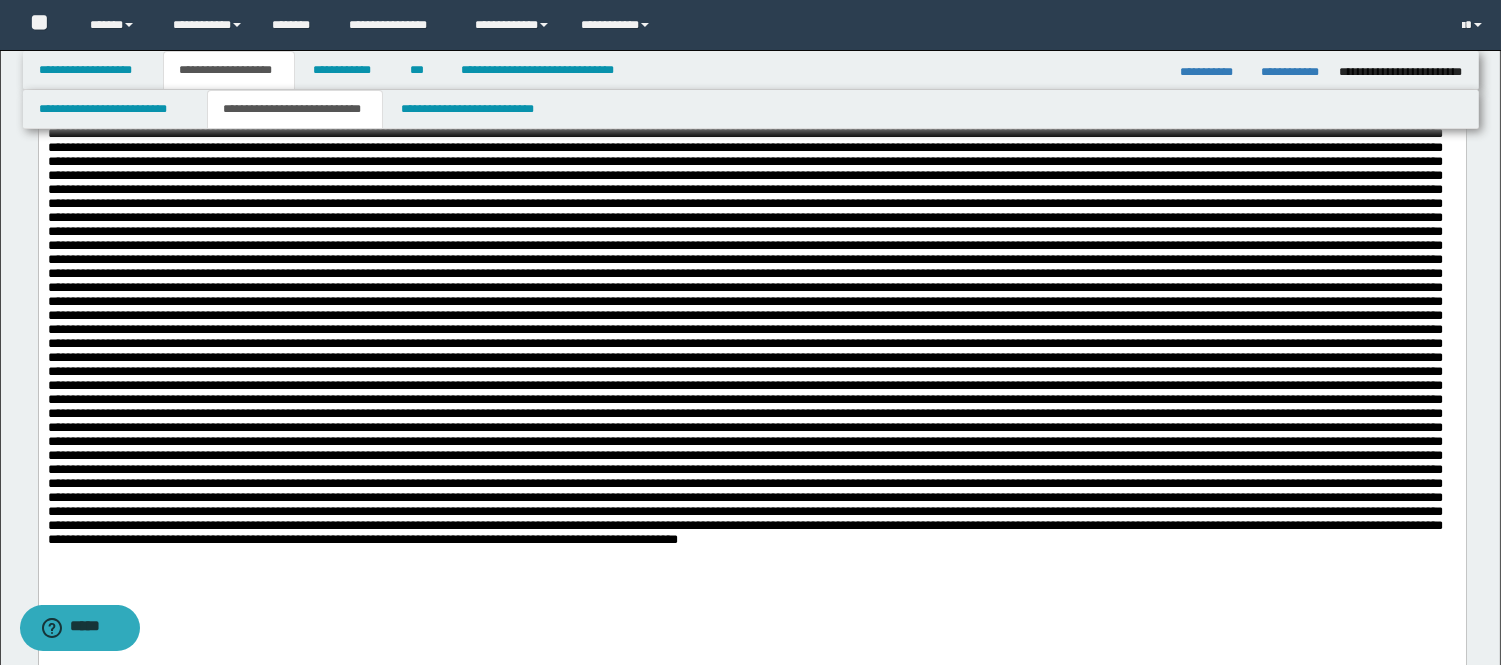 scroll, scrollTop: 888, scrollLeft: 0, axis: vertical 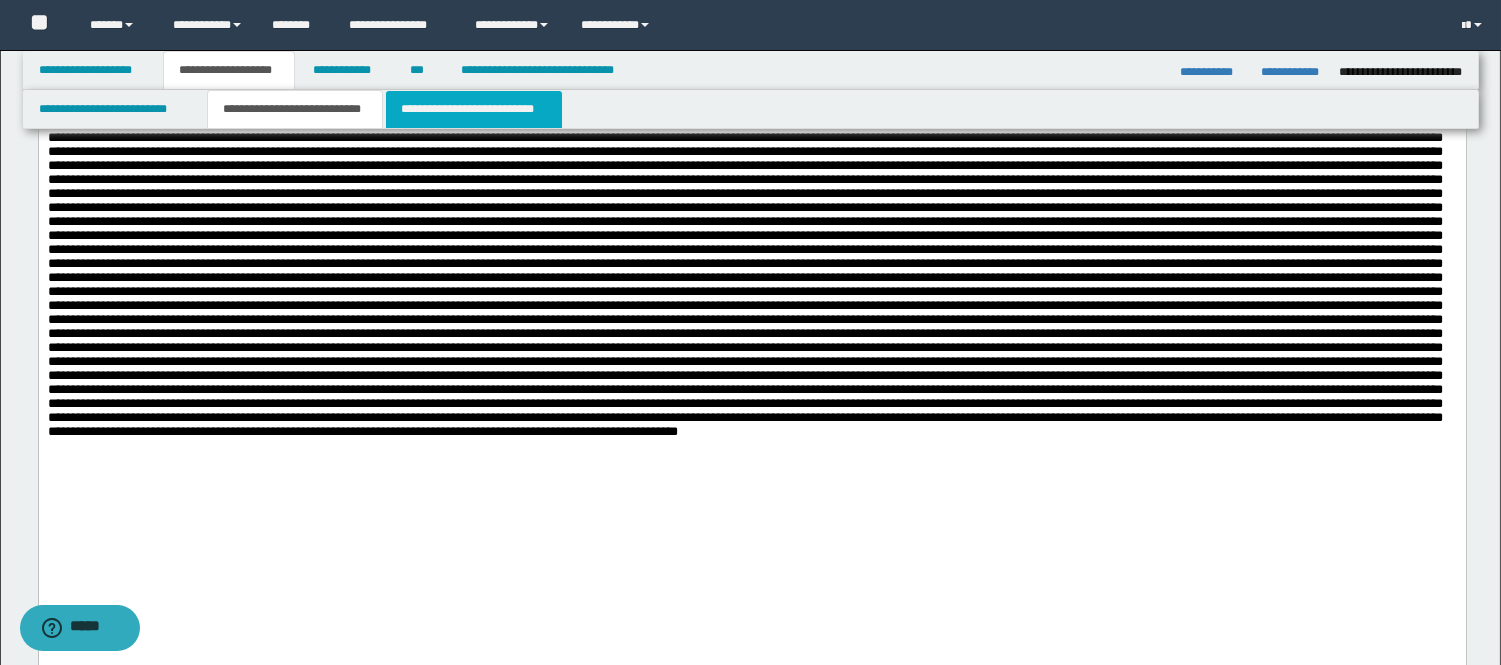 click on "**********" at bounding box center (474, 109) 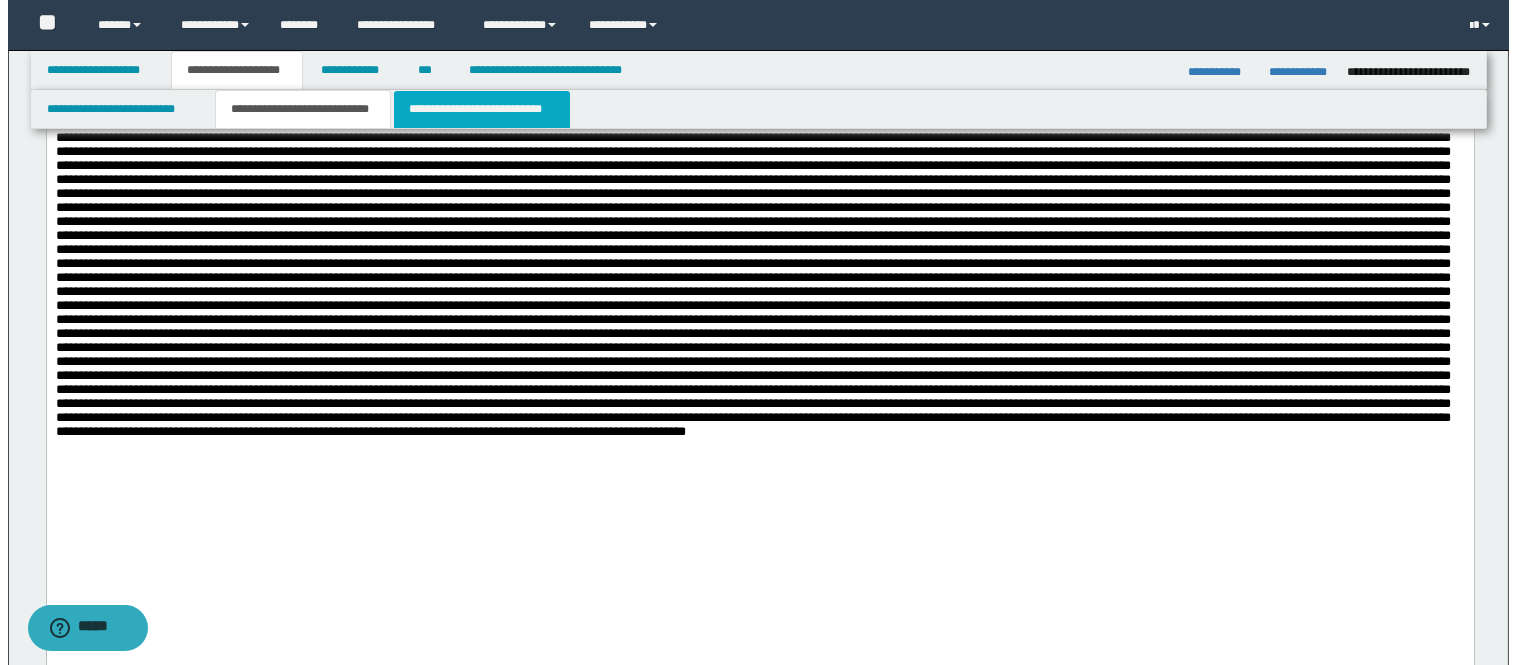 scroll, scrollTop: 0, scrollLeft: 0, axis: both 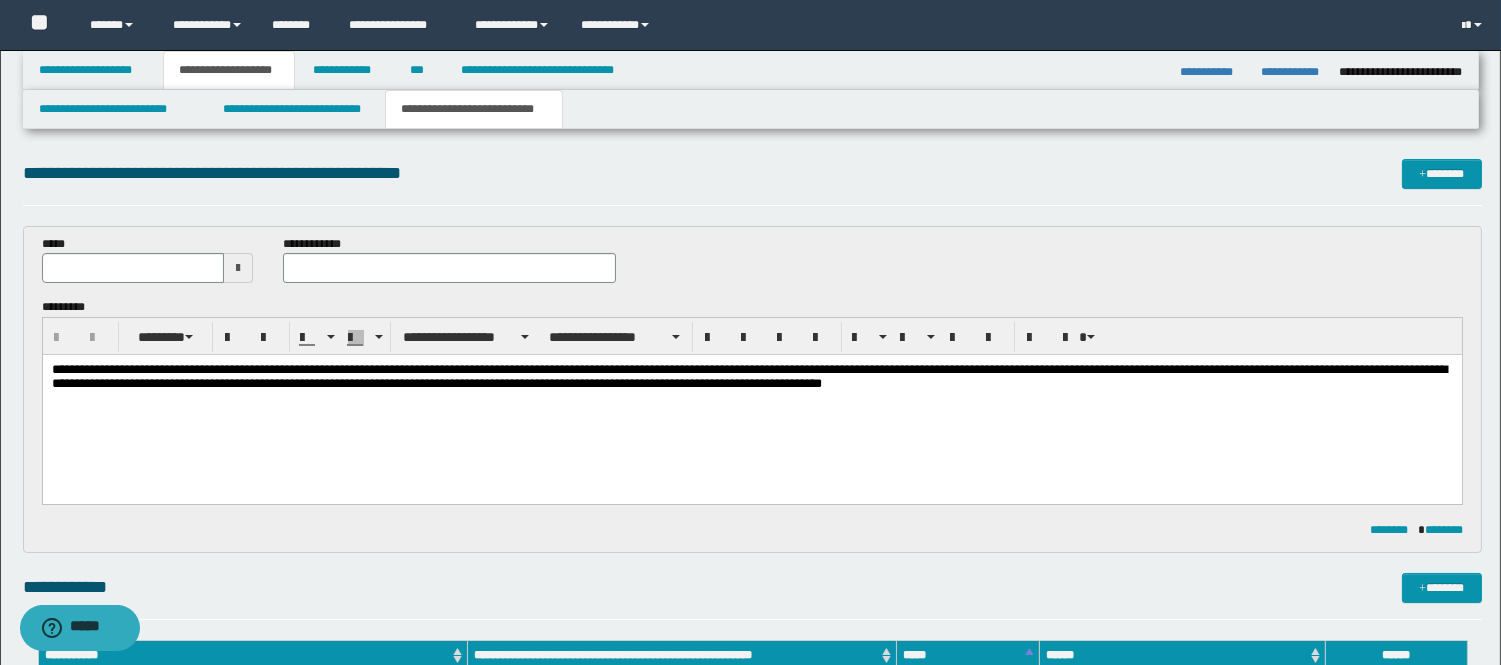 drag, startPoint x: 257, startPoint y: 391, endPoint x: 99, endPoint y: 379, distance: 158.45505 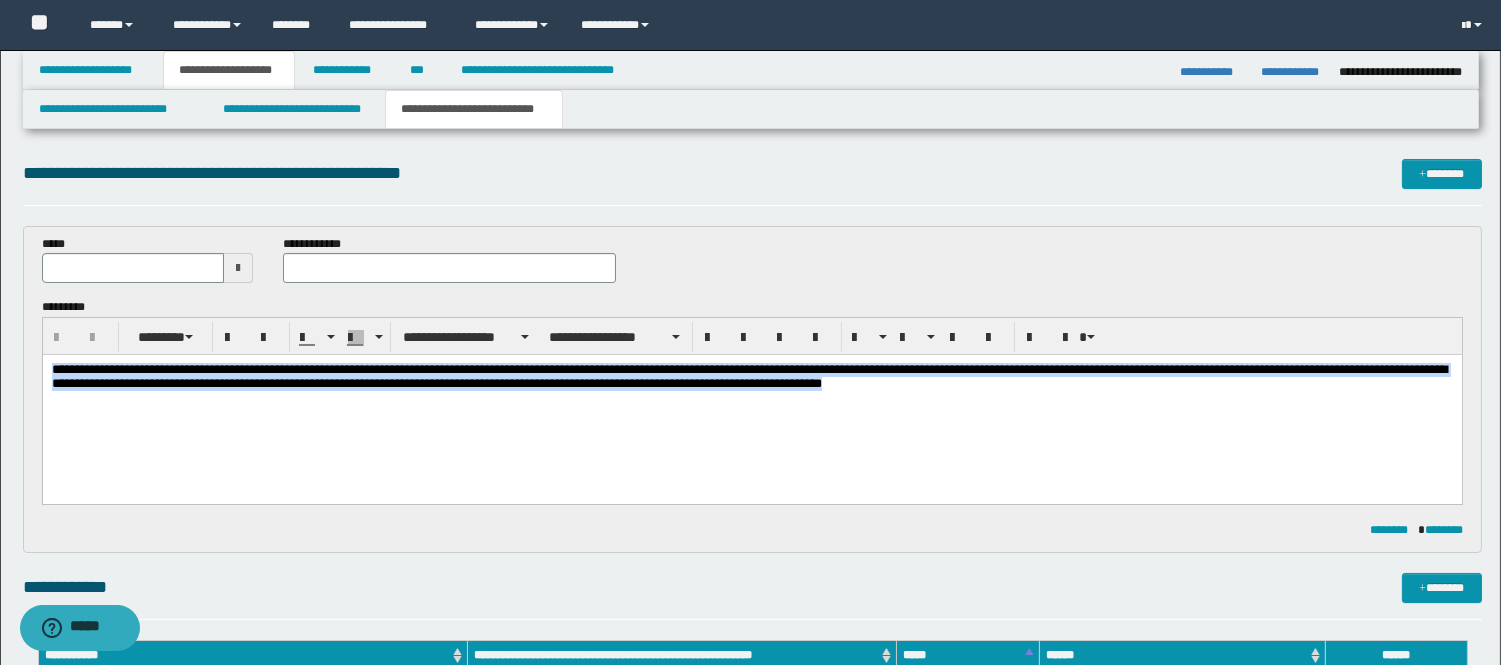 drag, startPoint x: 54, startPoint y: 371, endPoint x: 1082, endPoint y: 430, distance: 1029.6917 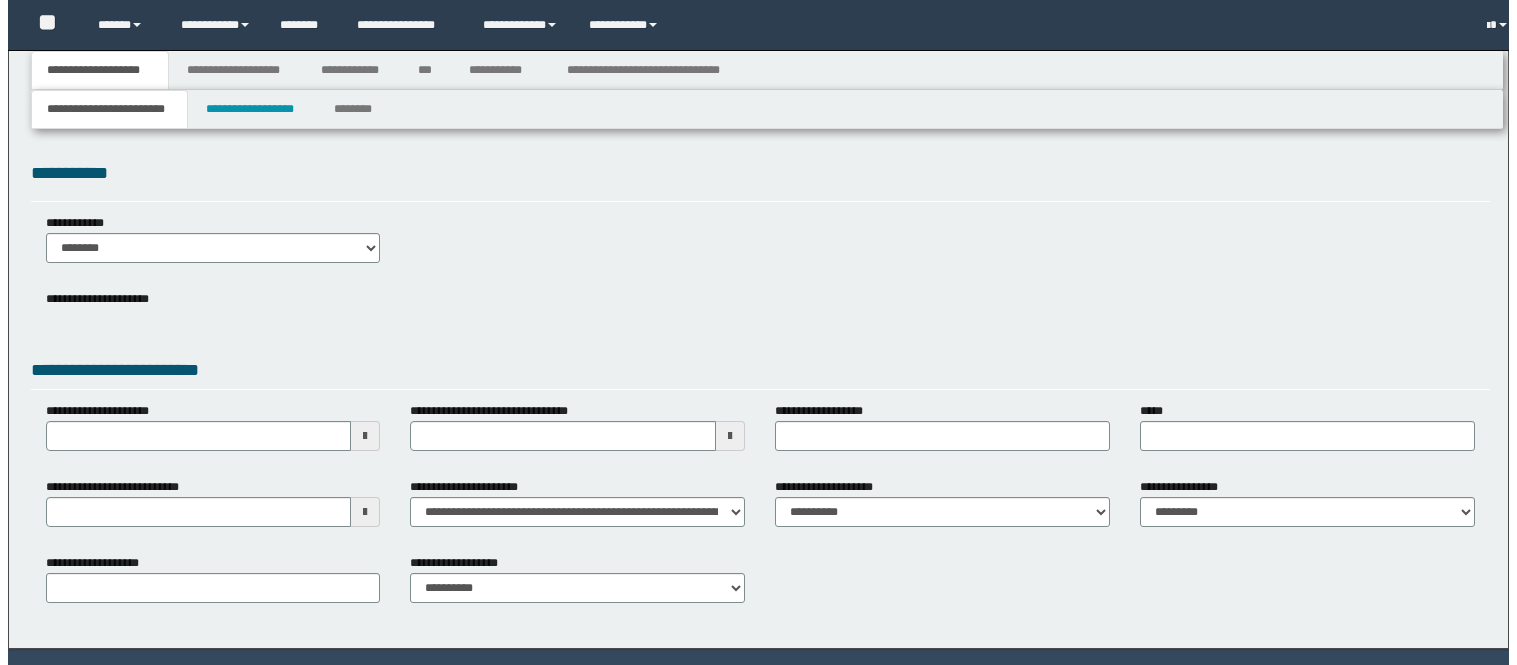scroll, scrollTop: 0, scrollLeft: 0, axis: both 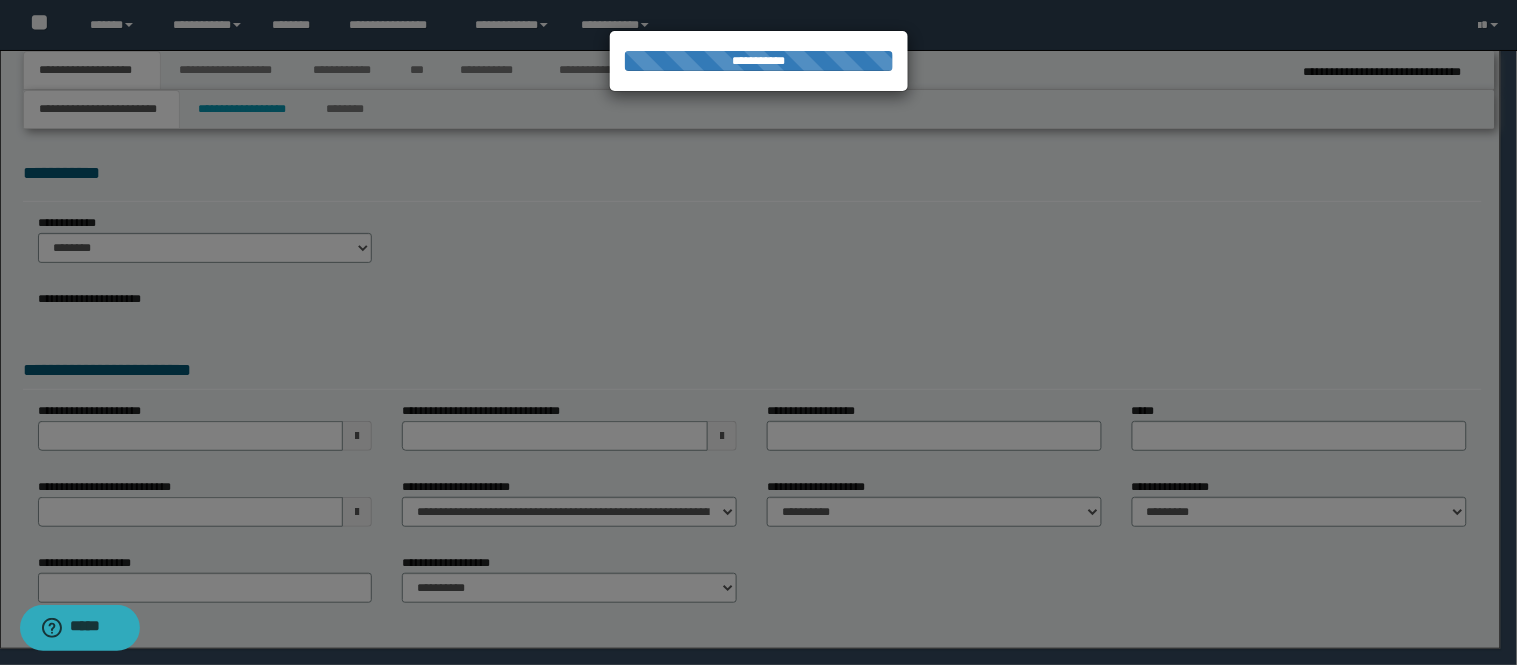 select on "**" 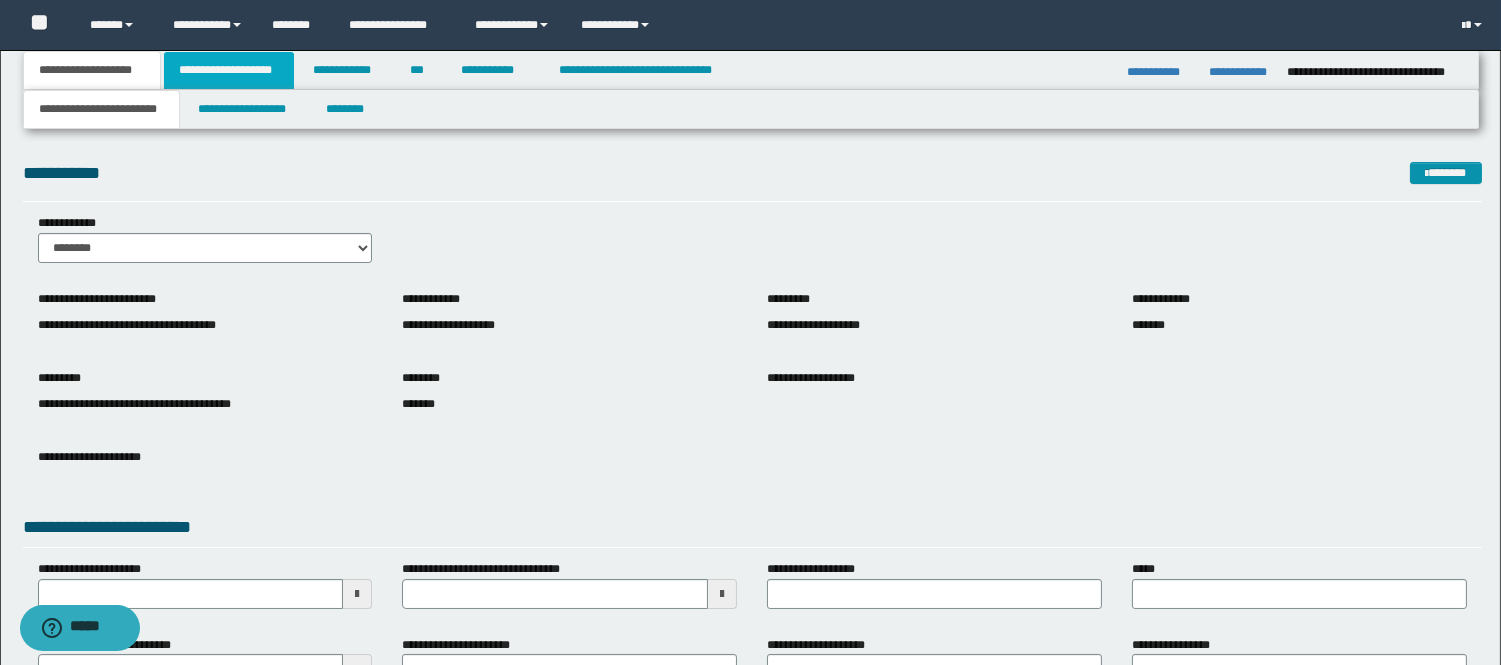 click on "**********" at bounding box center [229, 70] 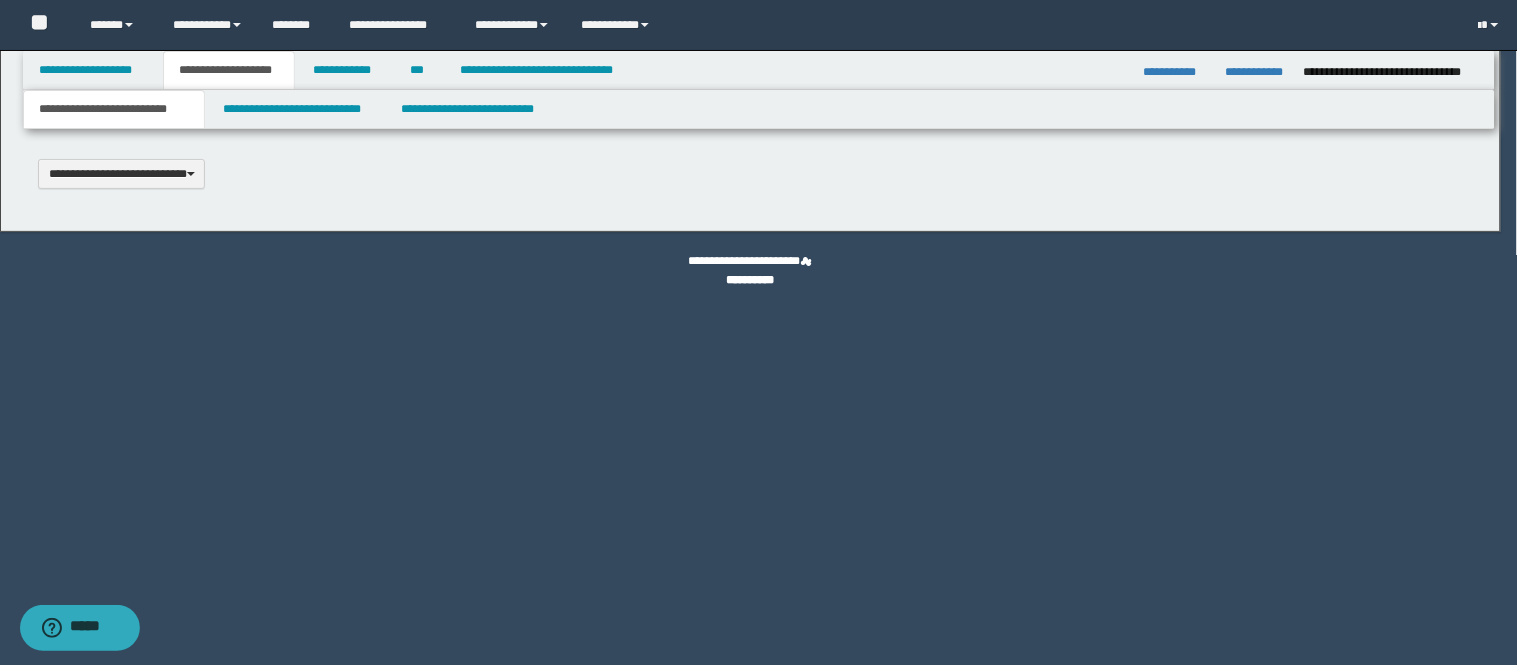 scroll, scrollTop: 0, scrollLeft: 0, axis: both 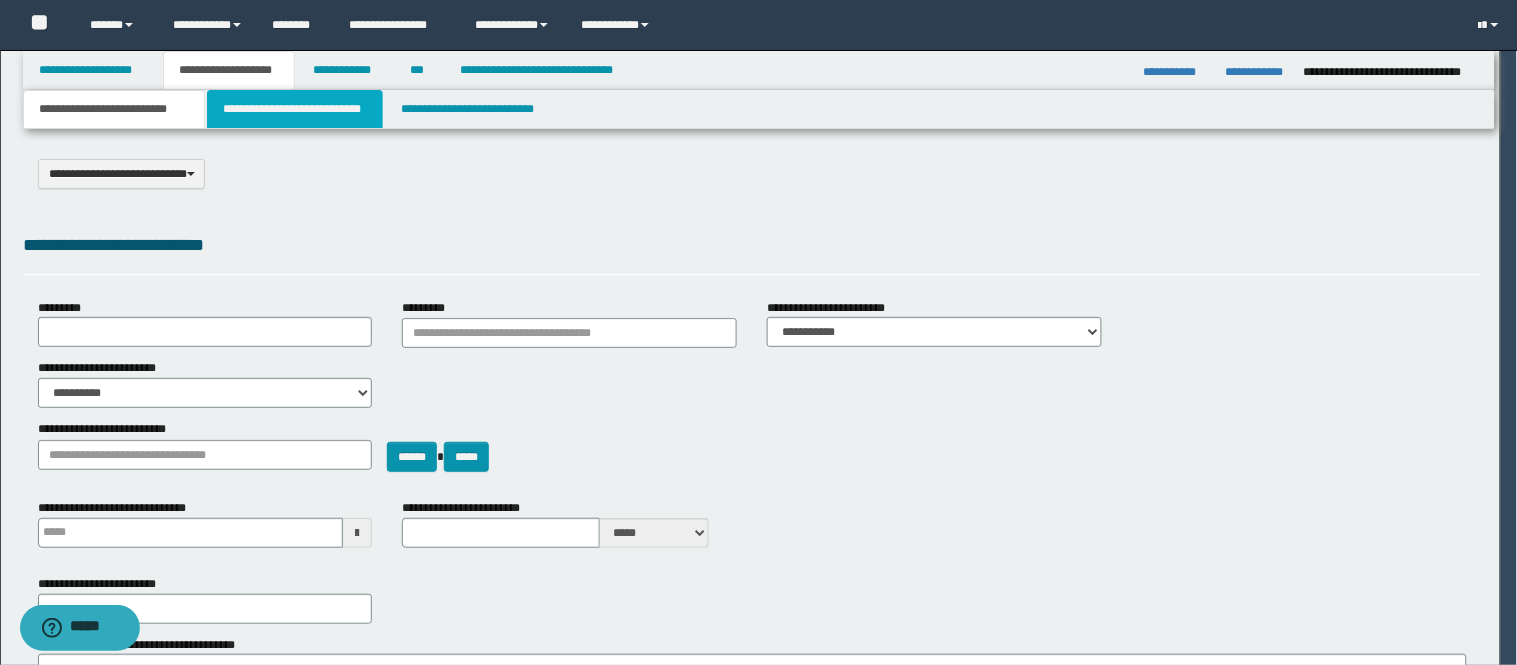 click on "**********" at bounding box center [295, 109] 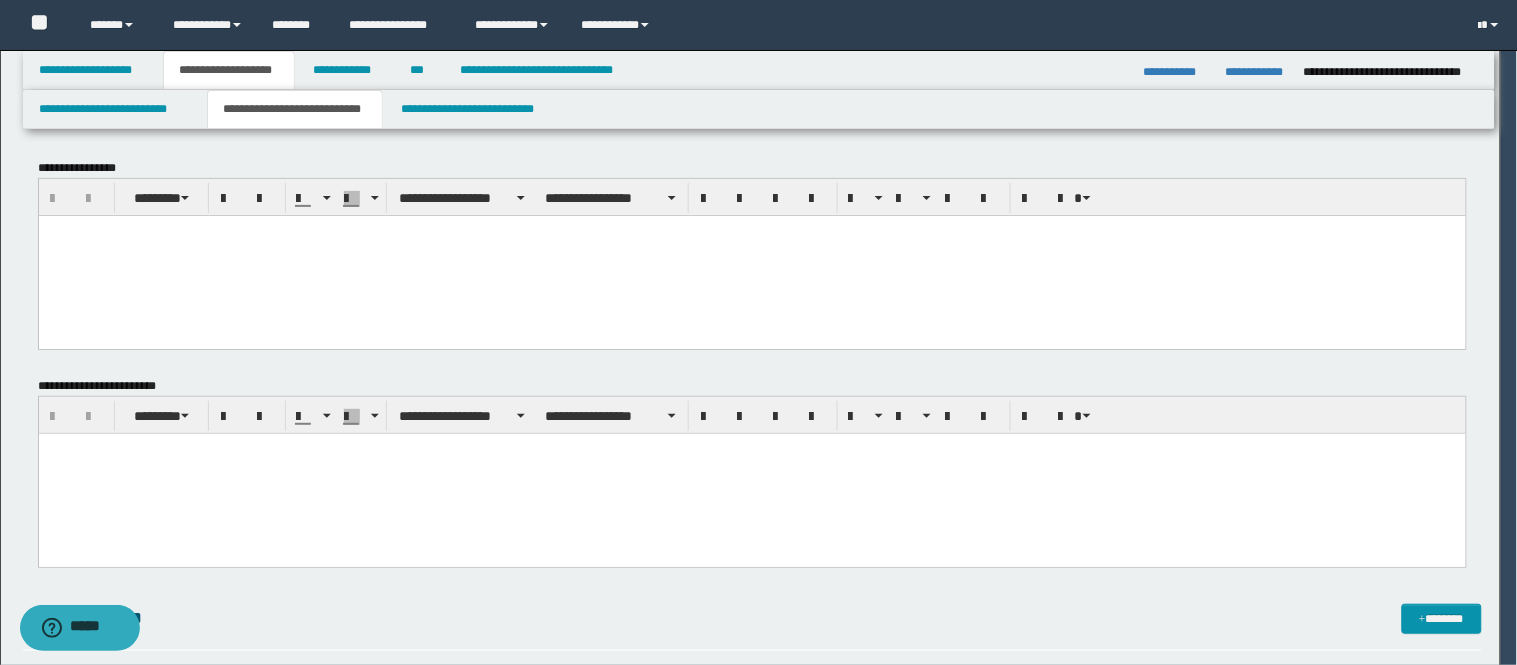 scroll, scrollTop: 0, scrollLeft: 0, axis: both 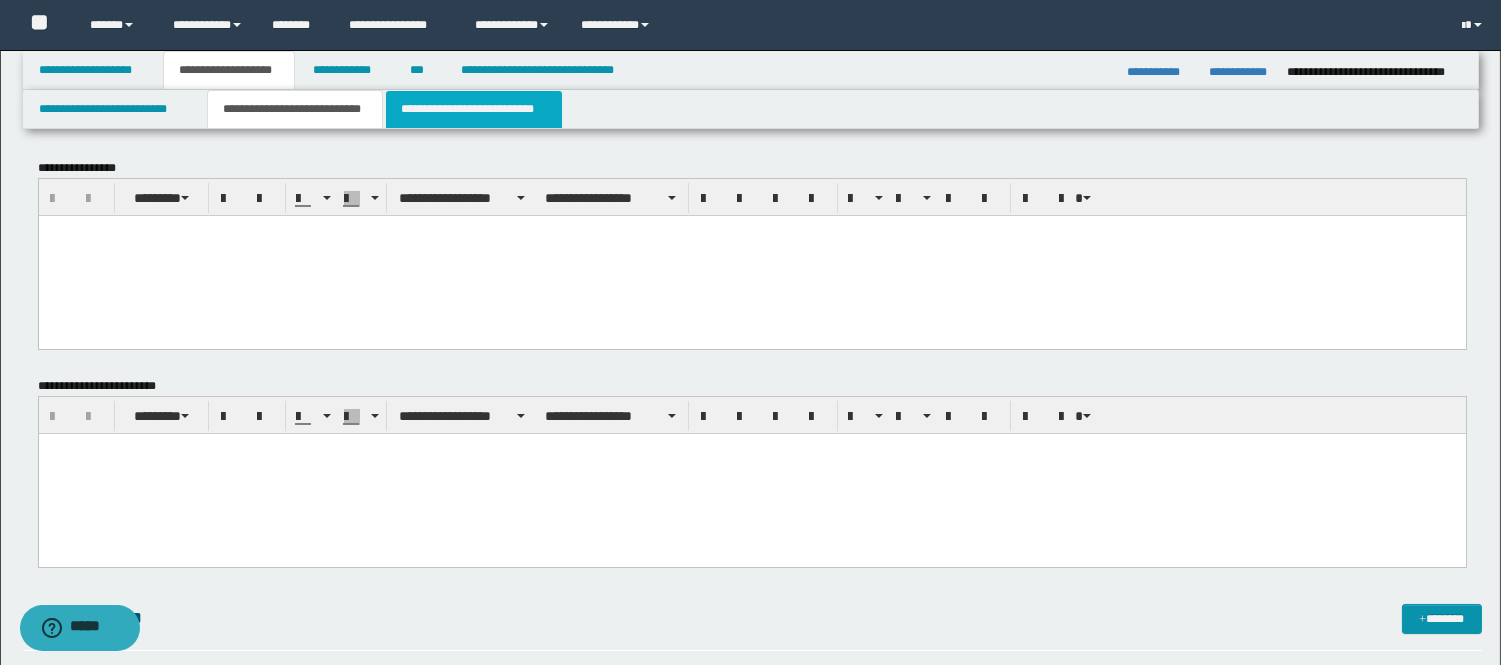 click on "**********" at bounding box center (474, 109) 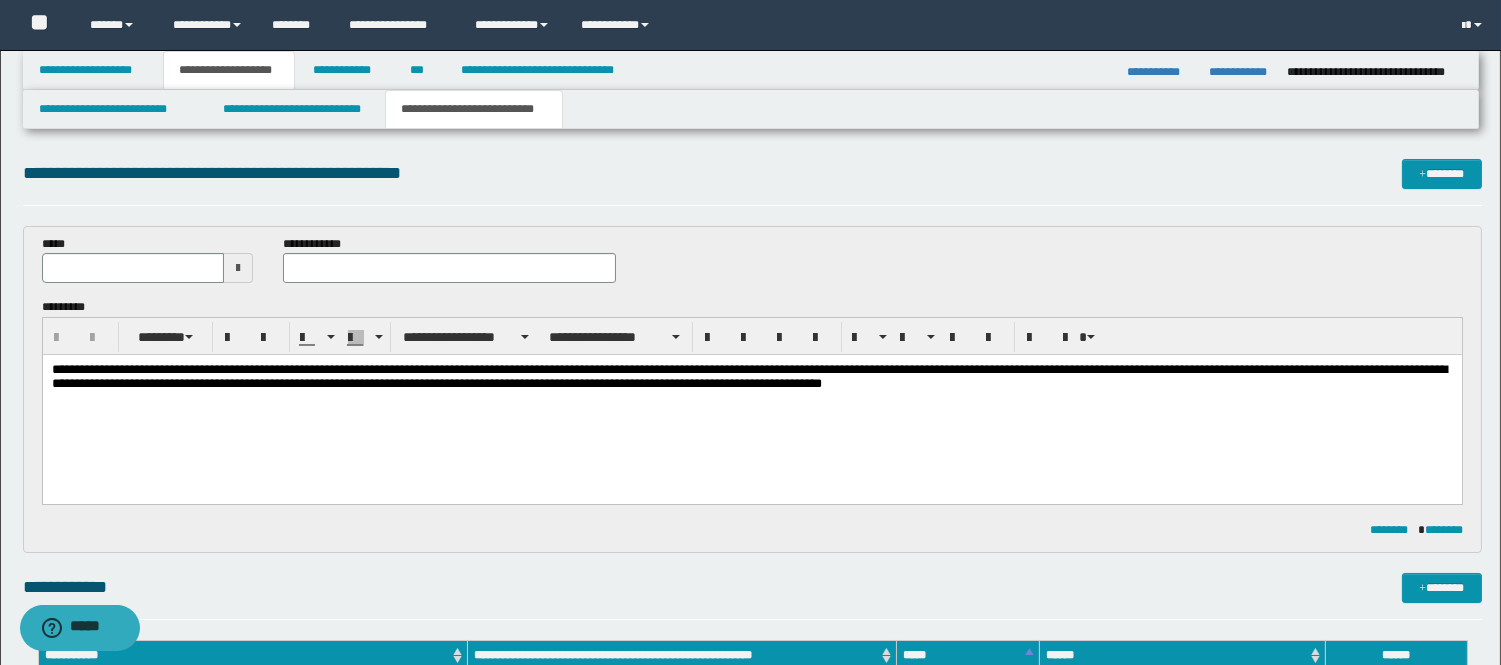 scroll, scrollTop: 0, scrollLeft: 0, axis: both 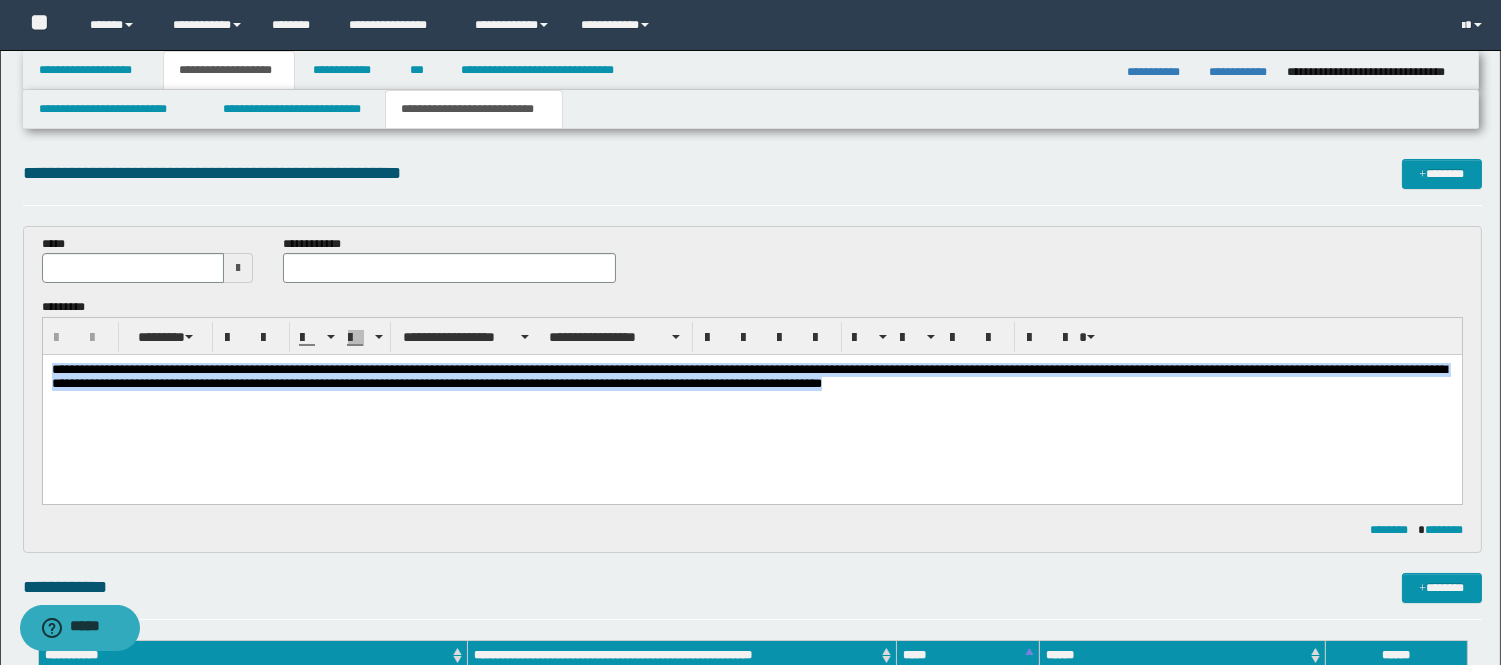 drag, startPoint x: 51, startPoint y: 368, endPoint x: 1296, endPoint y: 975, distance: 1385.0898 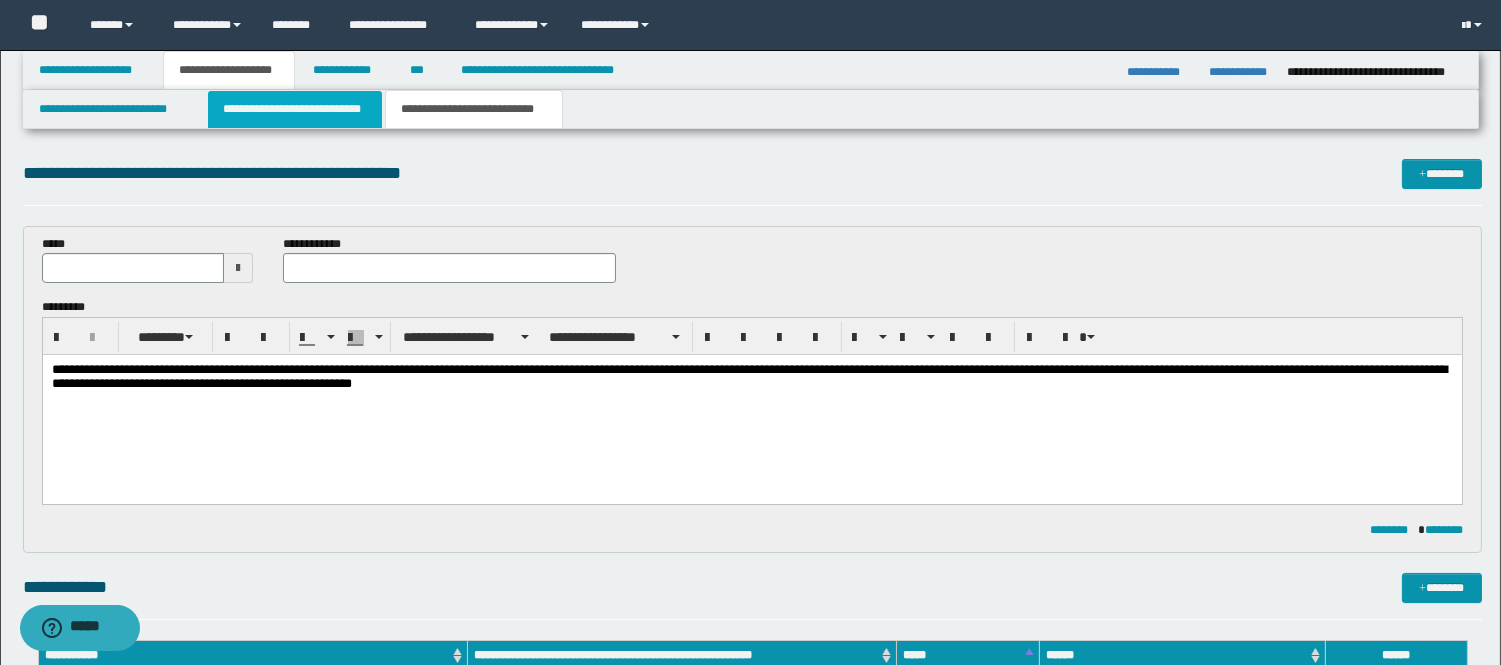 click on "**********" at bounding box center [295, 109] 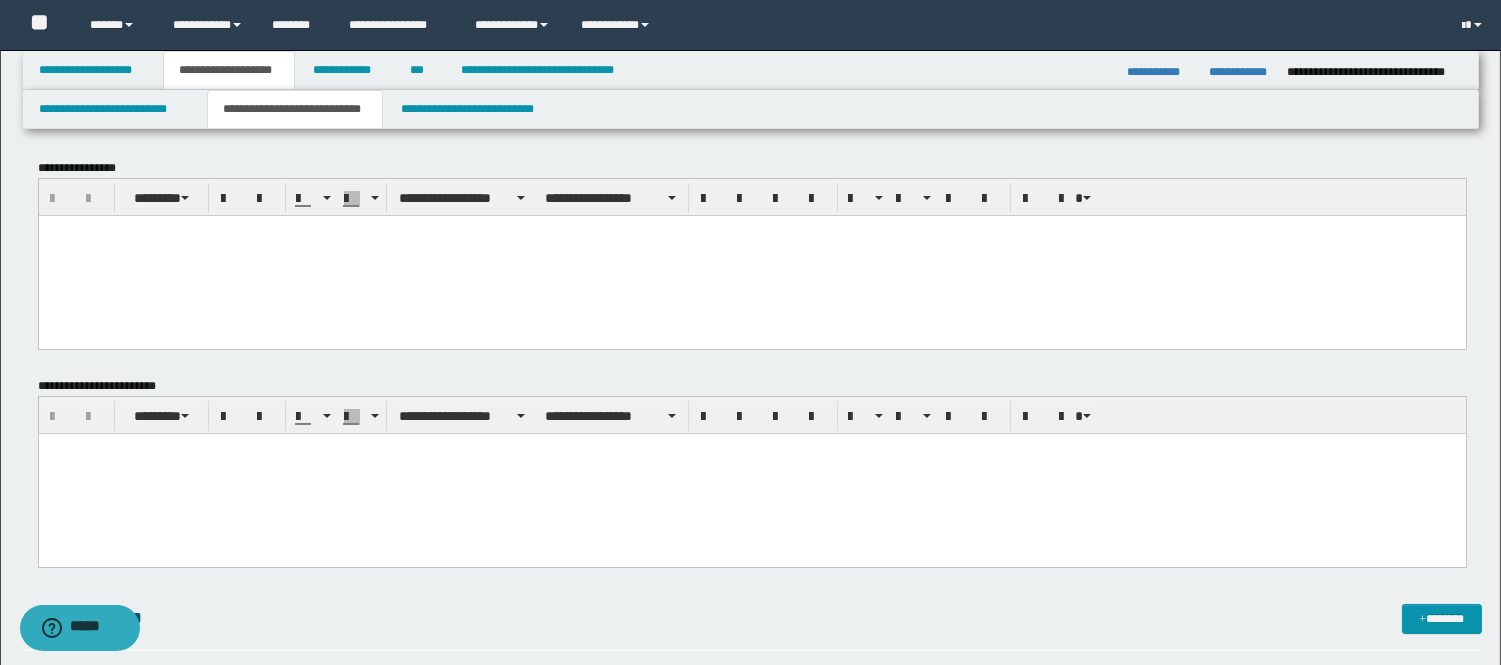 click at bounding box center (751, 474) 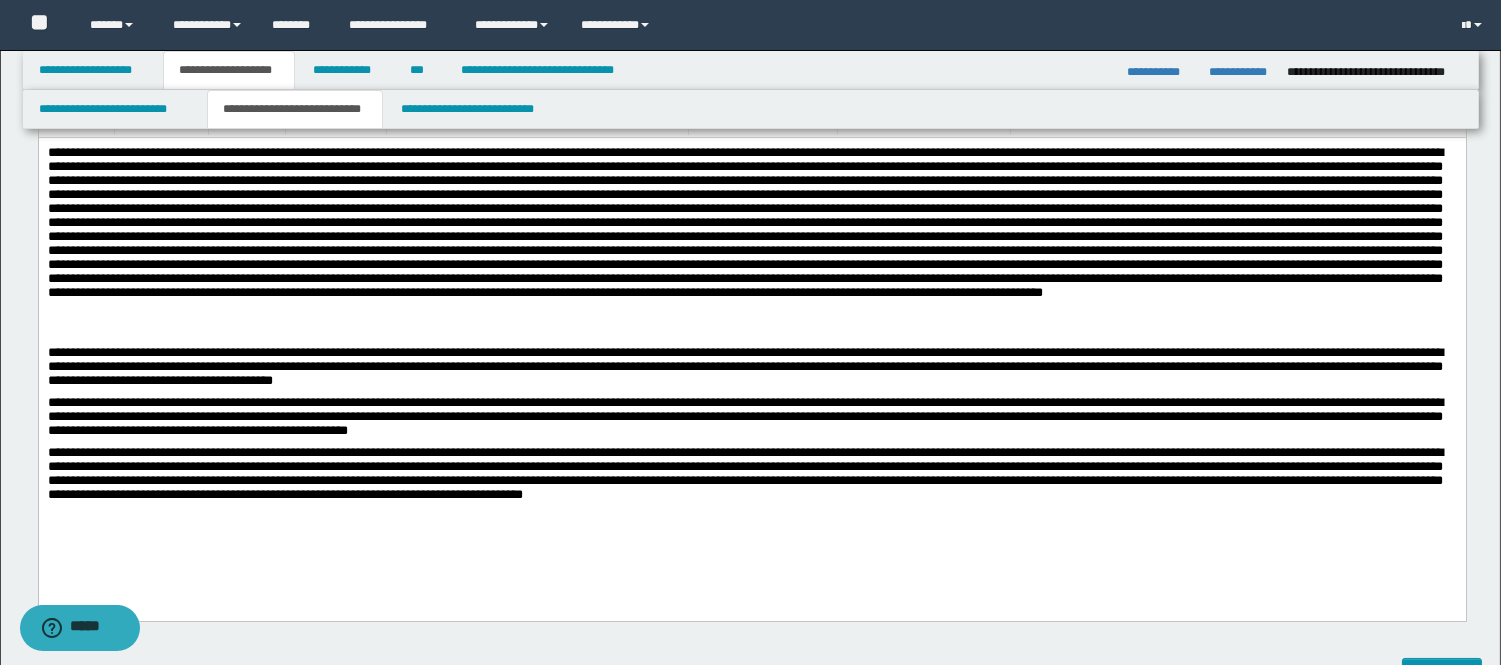scroll, scrollTop: 333, scrollLeft: 0, axis: vertical 